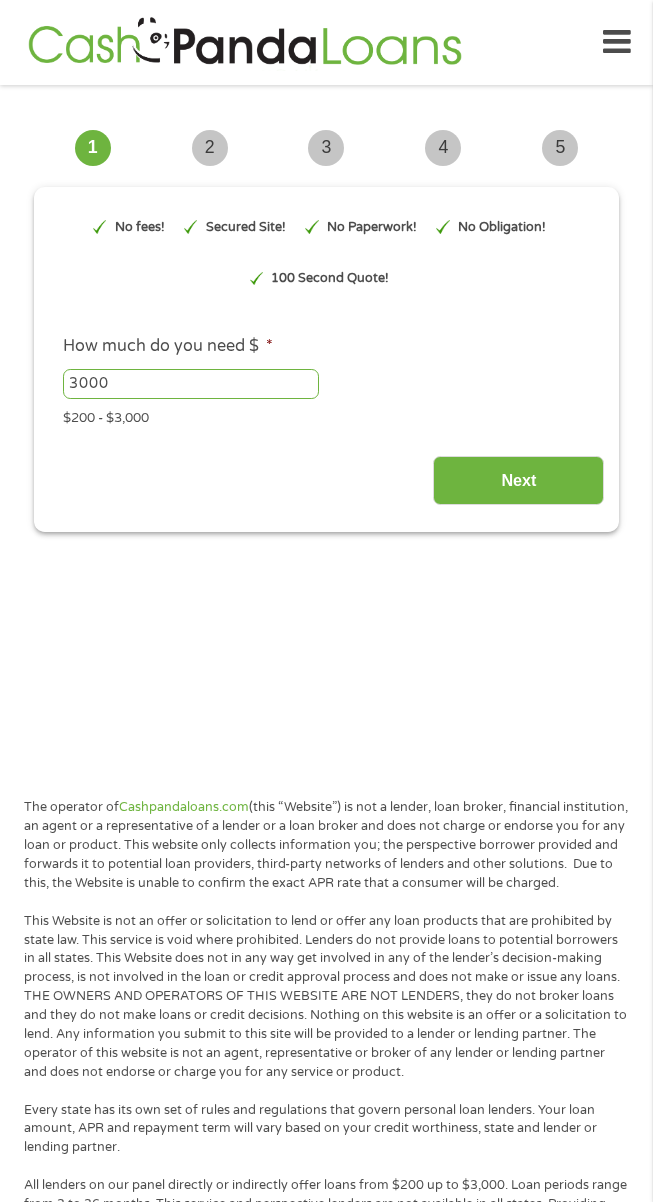 scroll, scrollTop: 0, scrollLeft: 0, axis: both 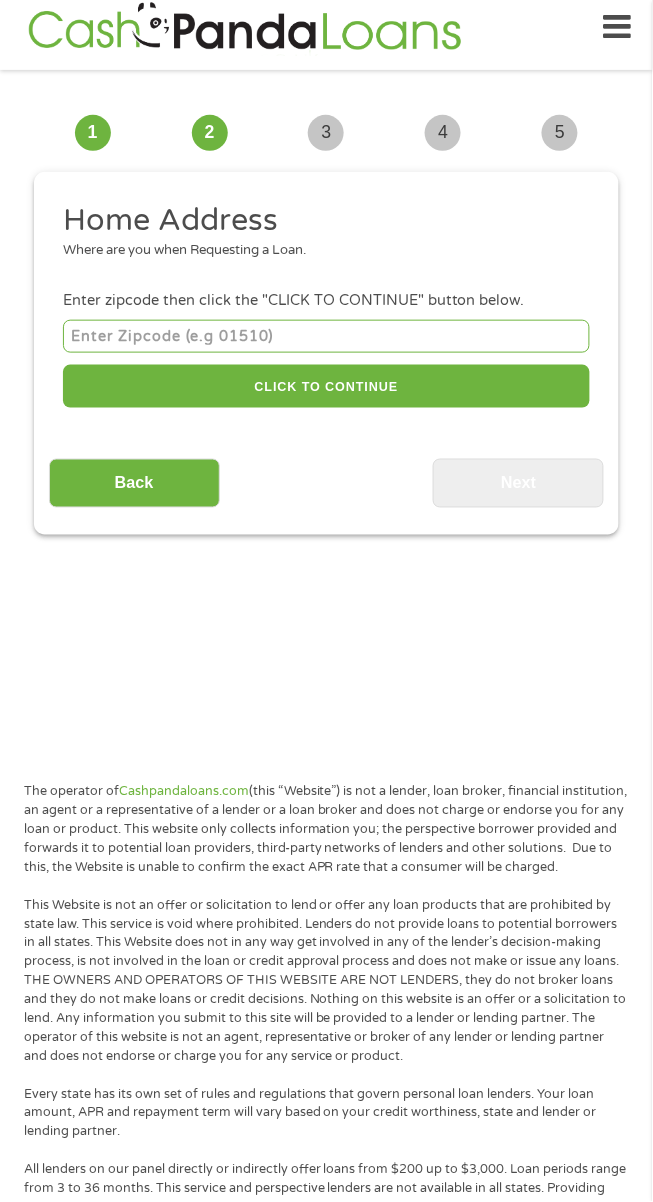 click at bounding box center (326, 336) 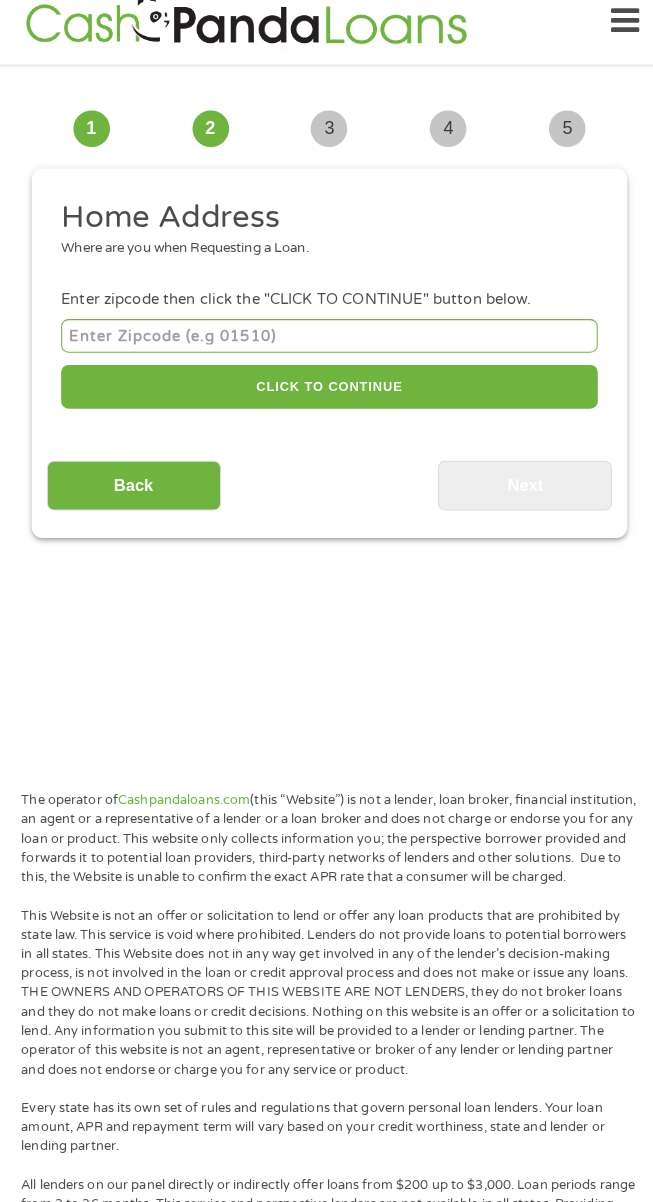 scroll, scrollTop: 15, scrollLeft: 0, axis: vertical 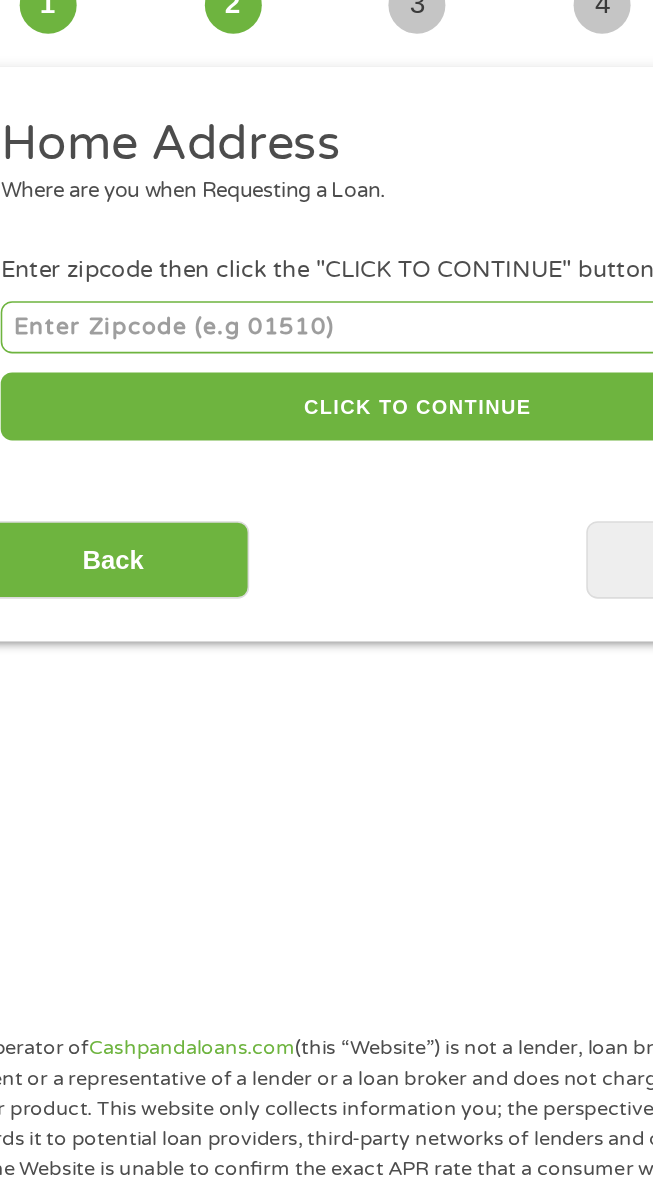type on "92545" 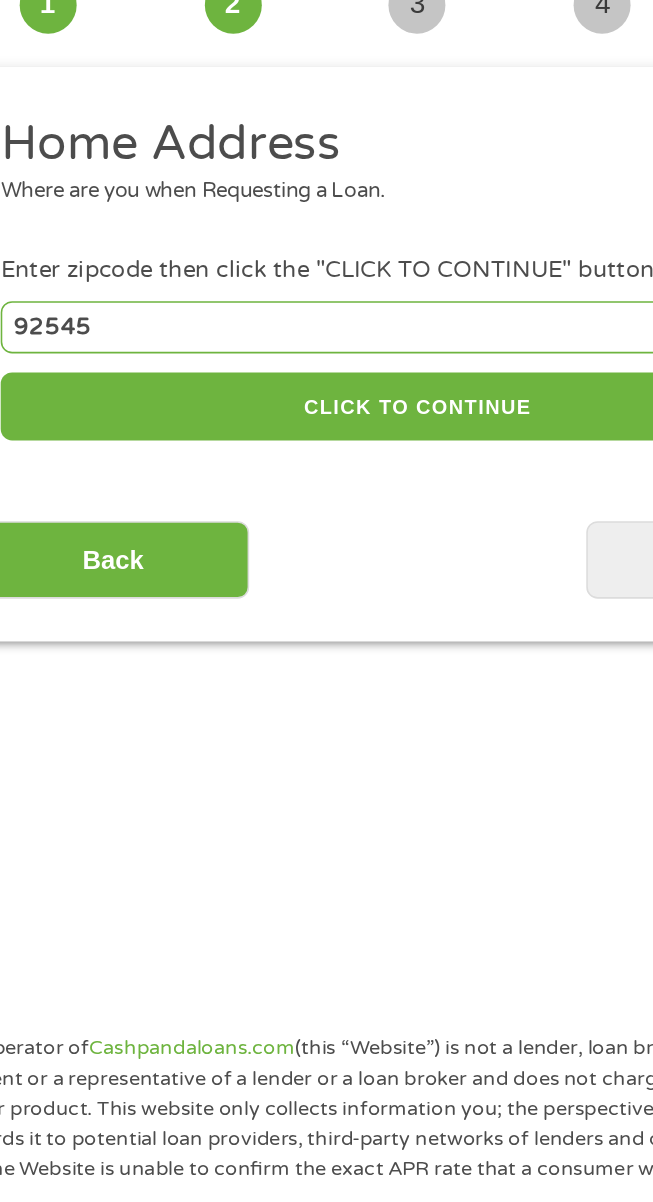select on "California" 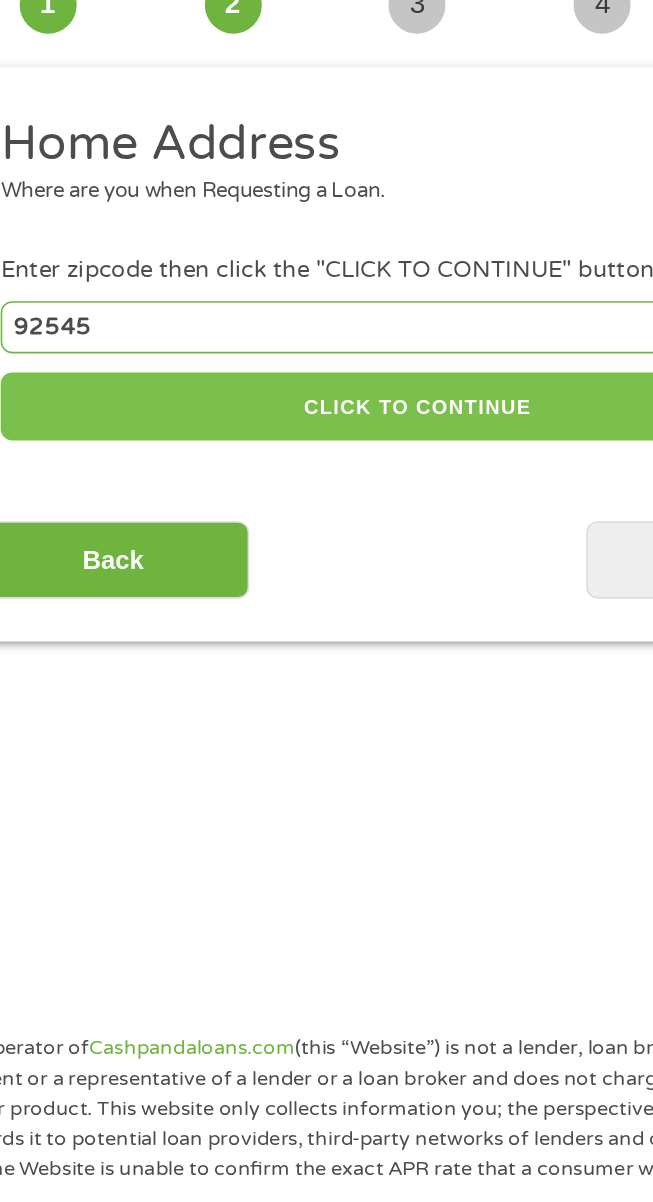 click on "CLICK TO CONTINUE" at bounding box center [326, 386] 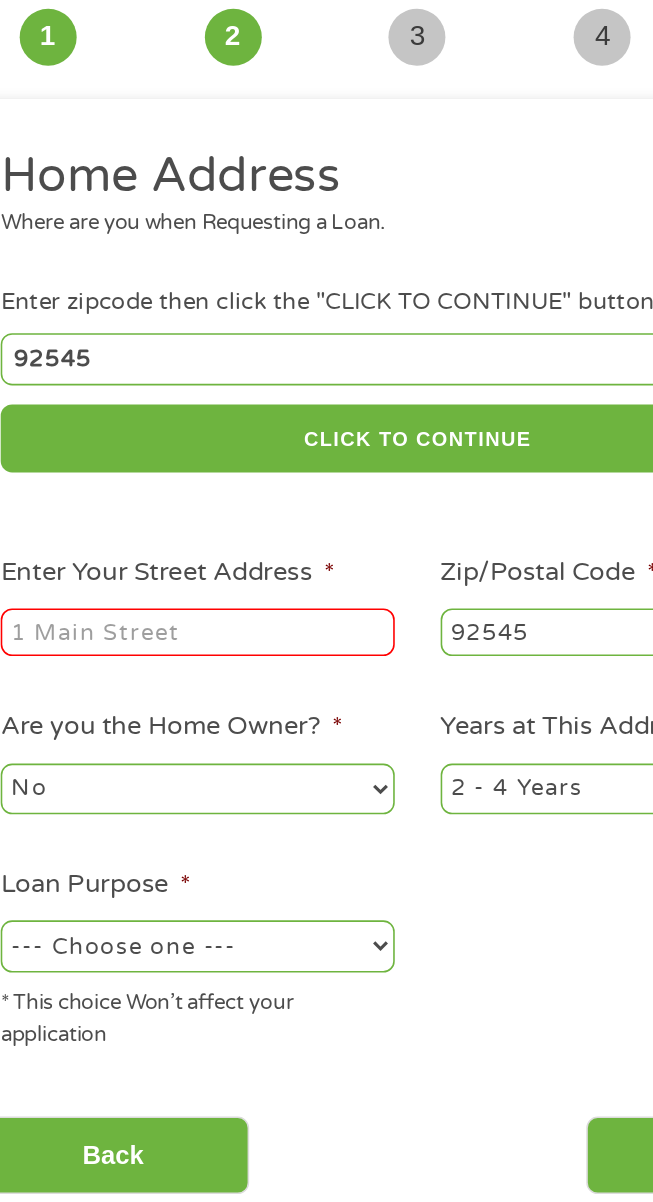 click on "Enter Your Street Address *" at bounding box center (187, 509) 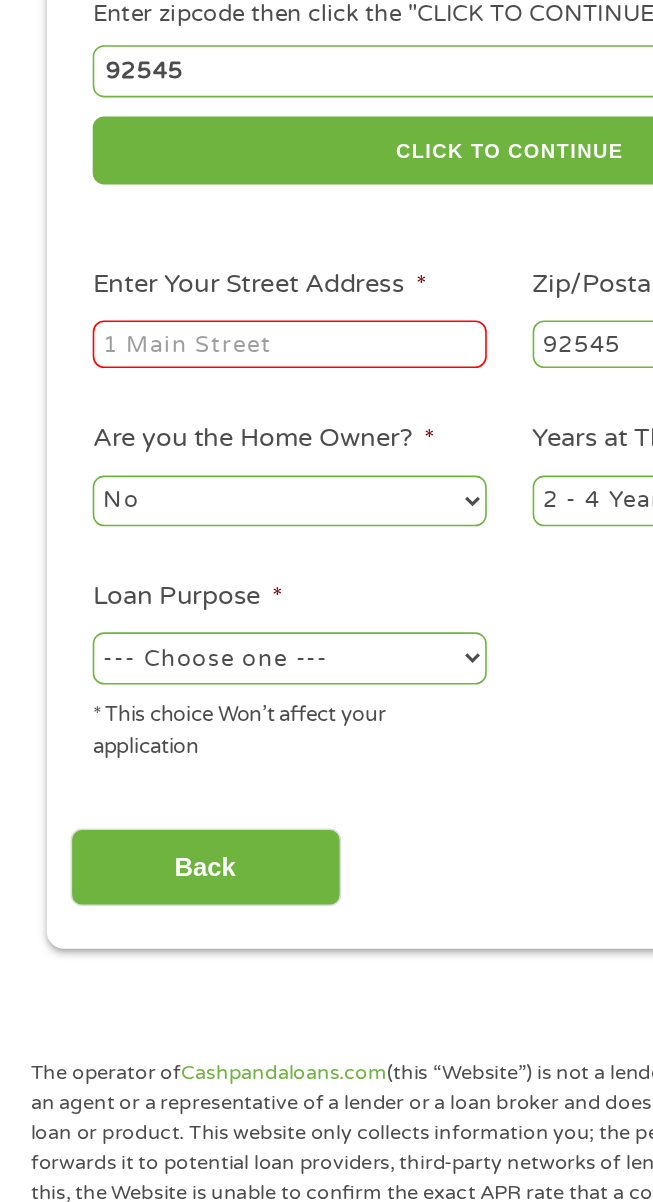 scroll, scrollTop: 15, scrollLeft: 0, axis: vertical 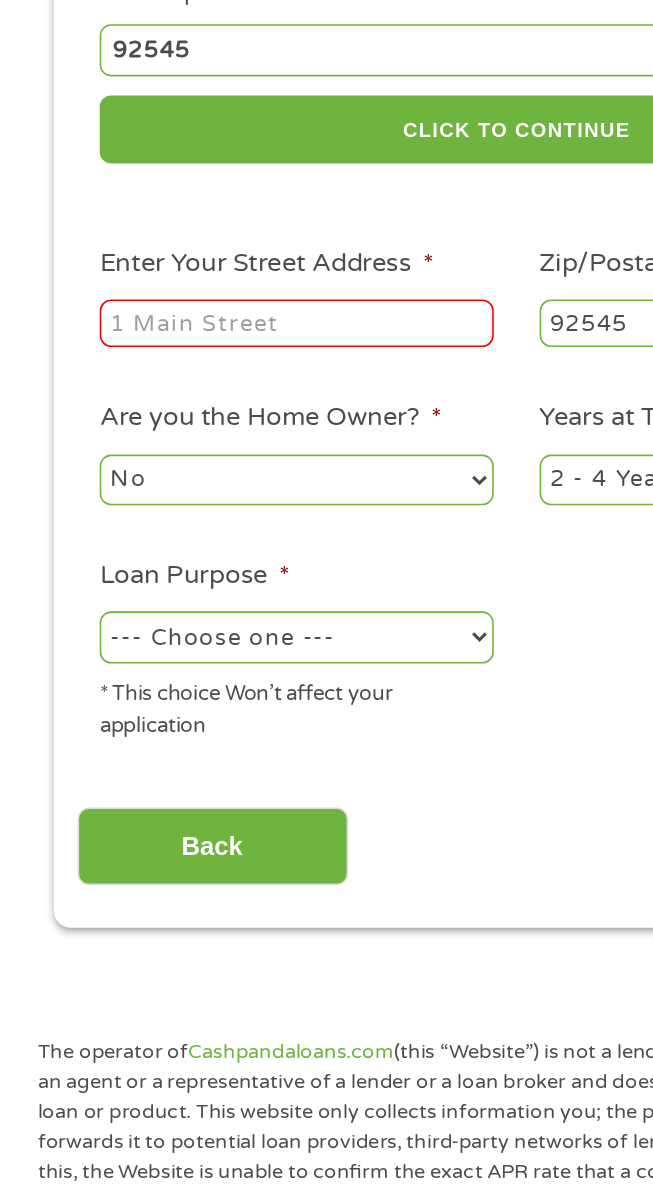 type on "[NUMBER] [STREET] [CITY] [STATE]" 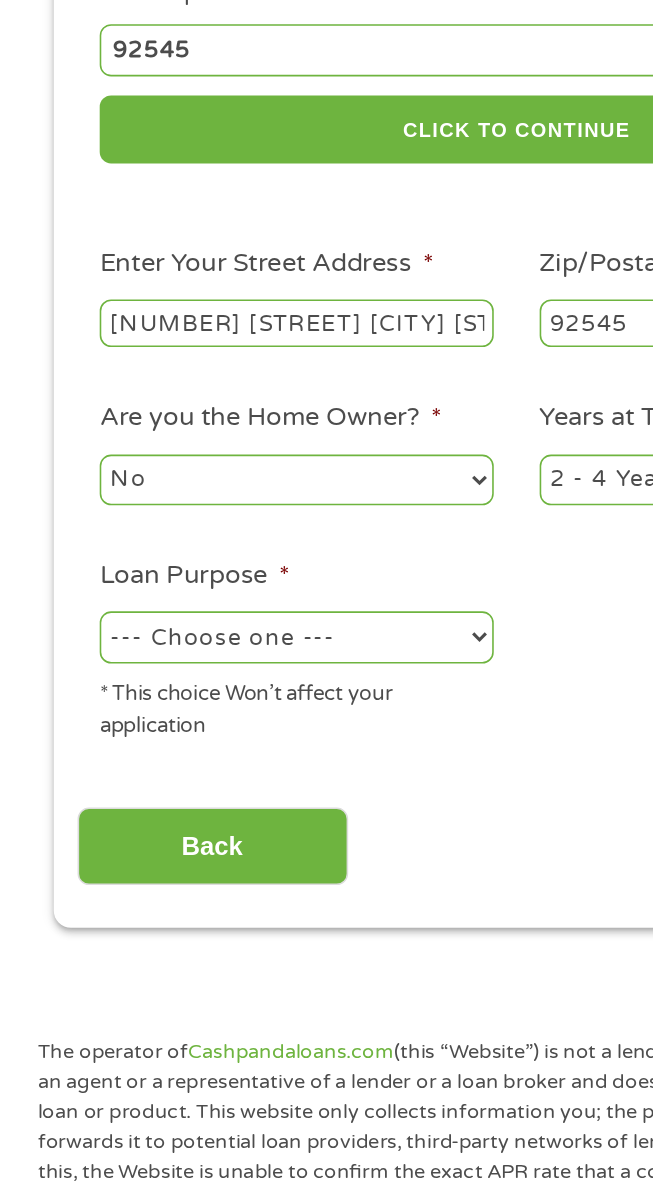 click on "--- Choose one --- Pay Bills Debt Consolidation Home Improvement Major Purchase Car Loan Short Term Cash Medical Expenses Other" at bounding box center [187, 707] 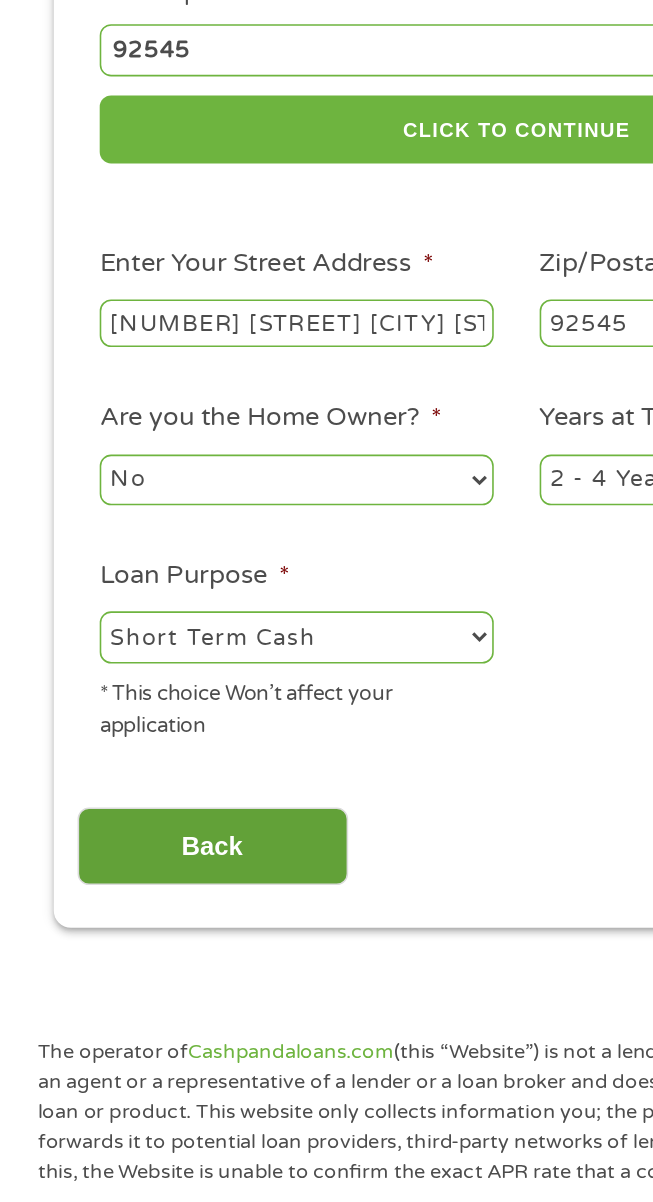 click on "Back" at bounding box center [134, 839] 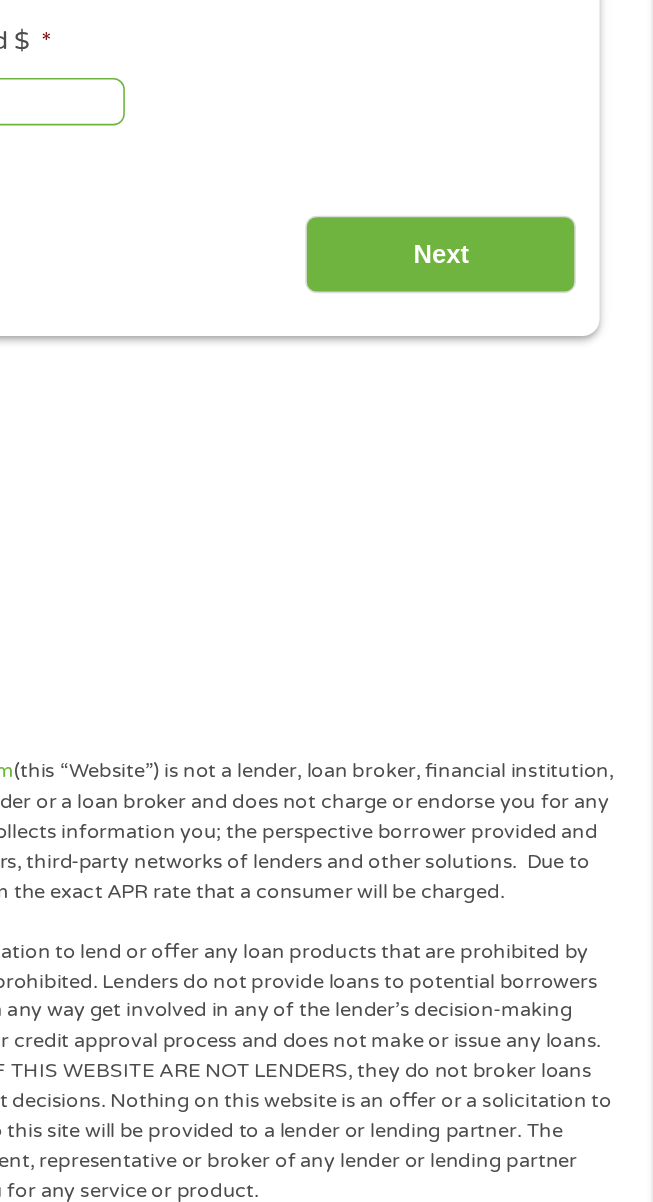 scroll, scrollTop: 15, scrollLeft: 0, axis: vertical 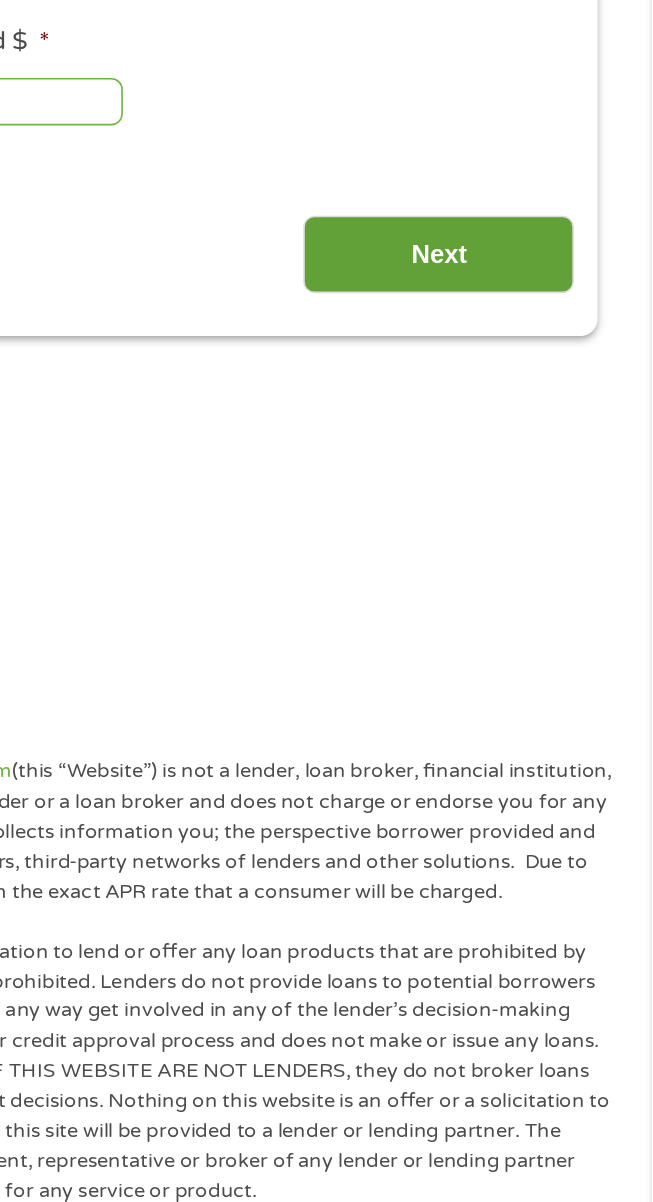 click on "Next" at bounding box center [518, 465] 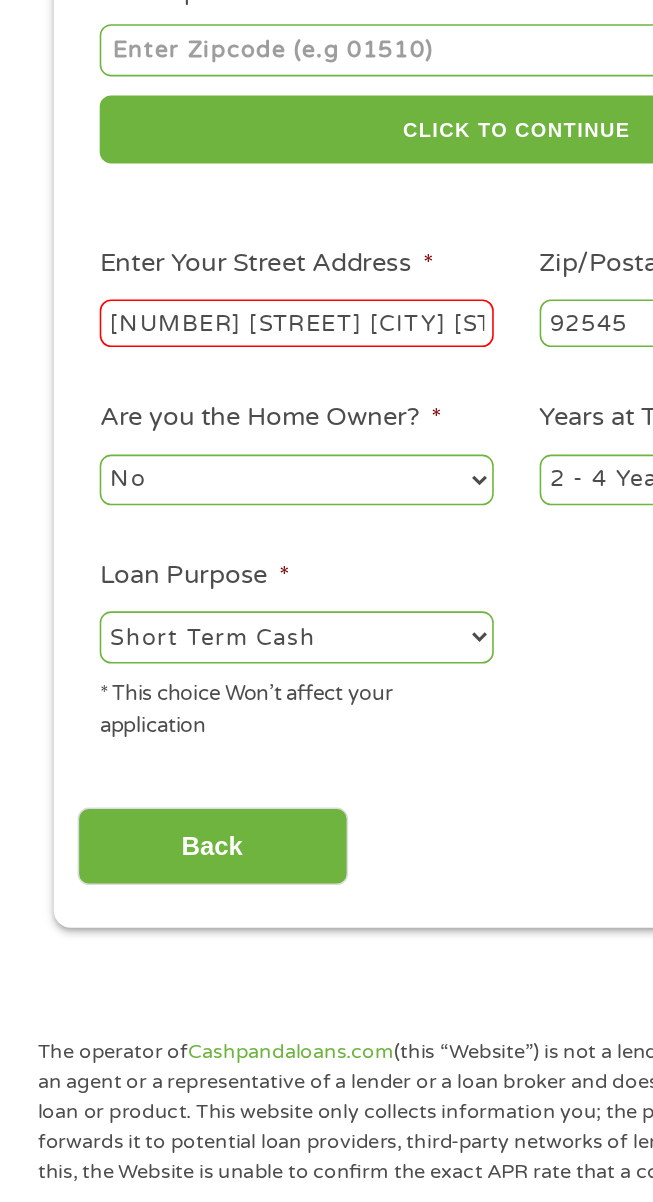 scroll, scrollTop: 15, scrollLeft: 0, axis: vertical 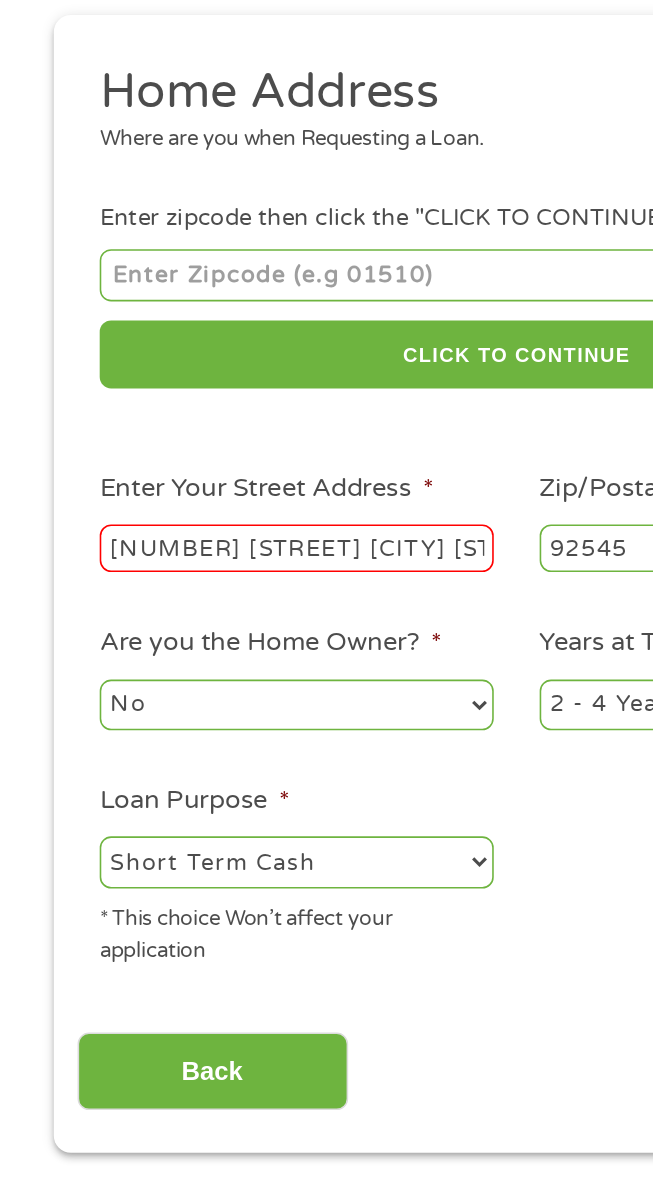 click on "[NUMBER] [STREET] [CITY] [STATE]" at bounding box center [187, 509] 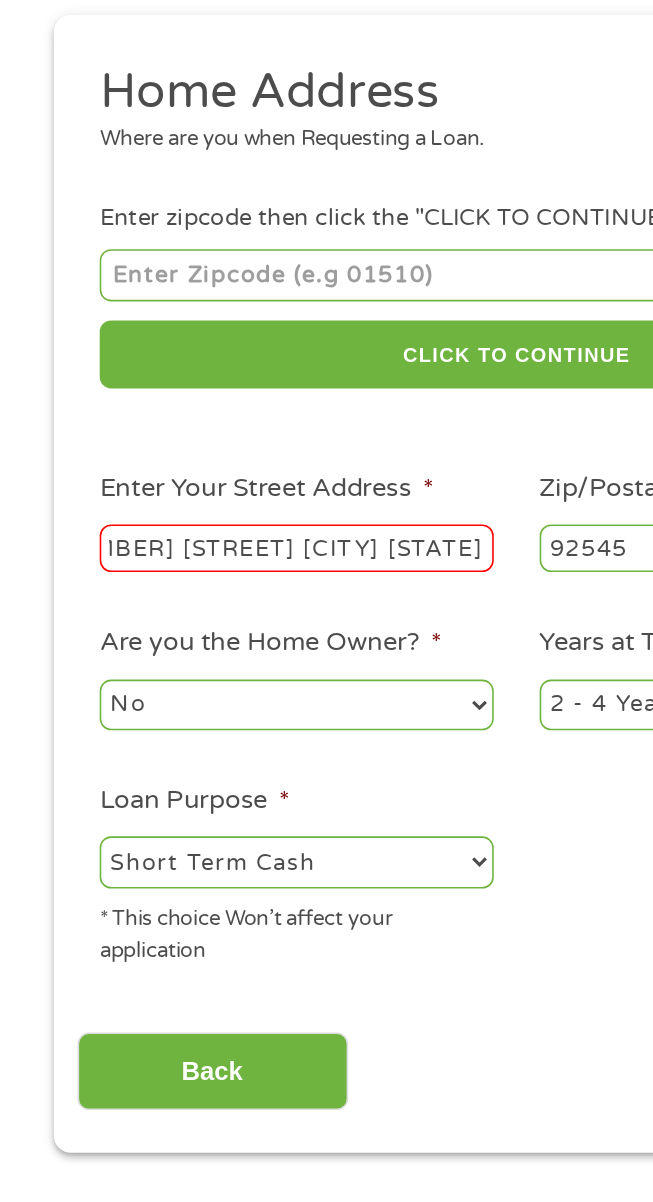 scroll, scrollTop: 0, scrollLeft: 46, axis: horizontal 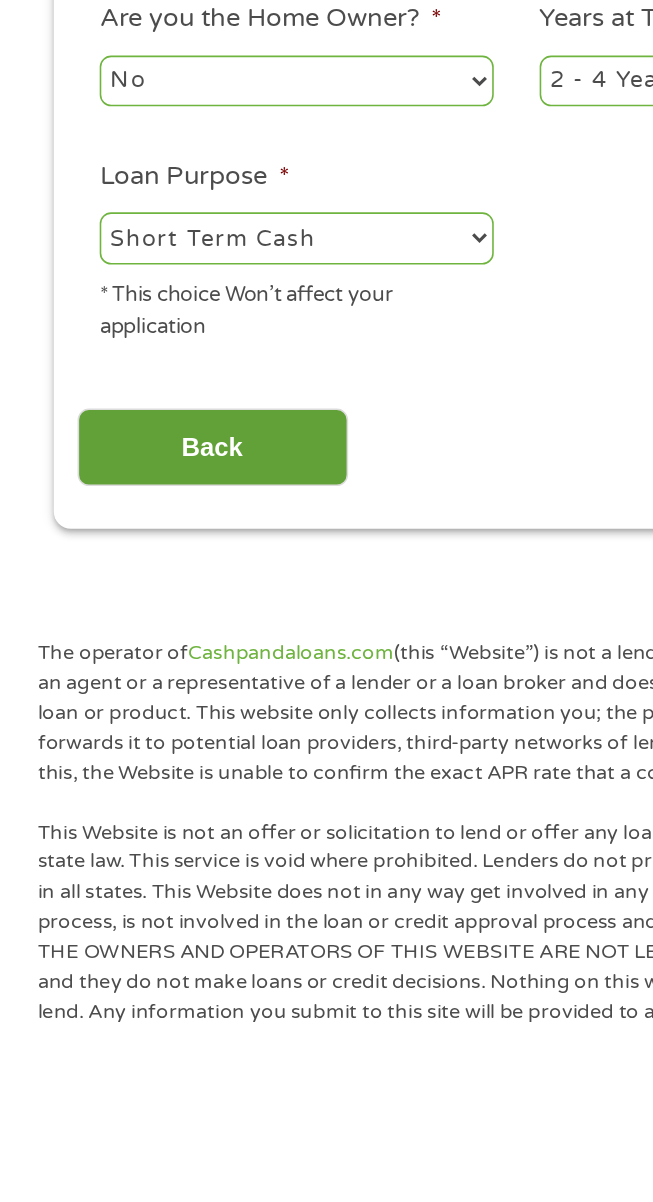 type on "[NUMBER] [STREET] [CITY] [STATE]" 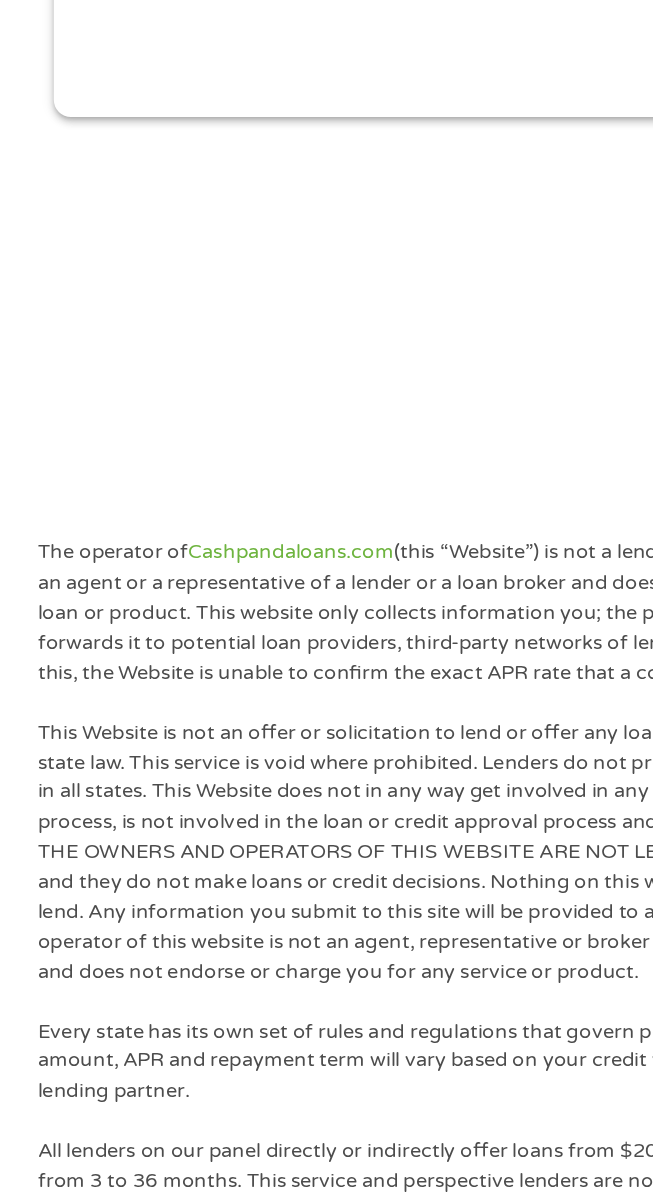 scroll, scrollTop: 7, scrollLeft: 8, axis: both 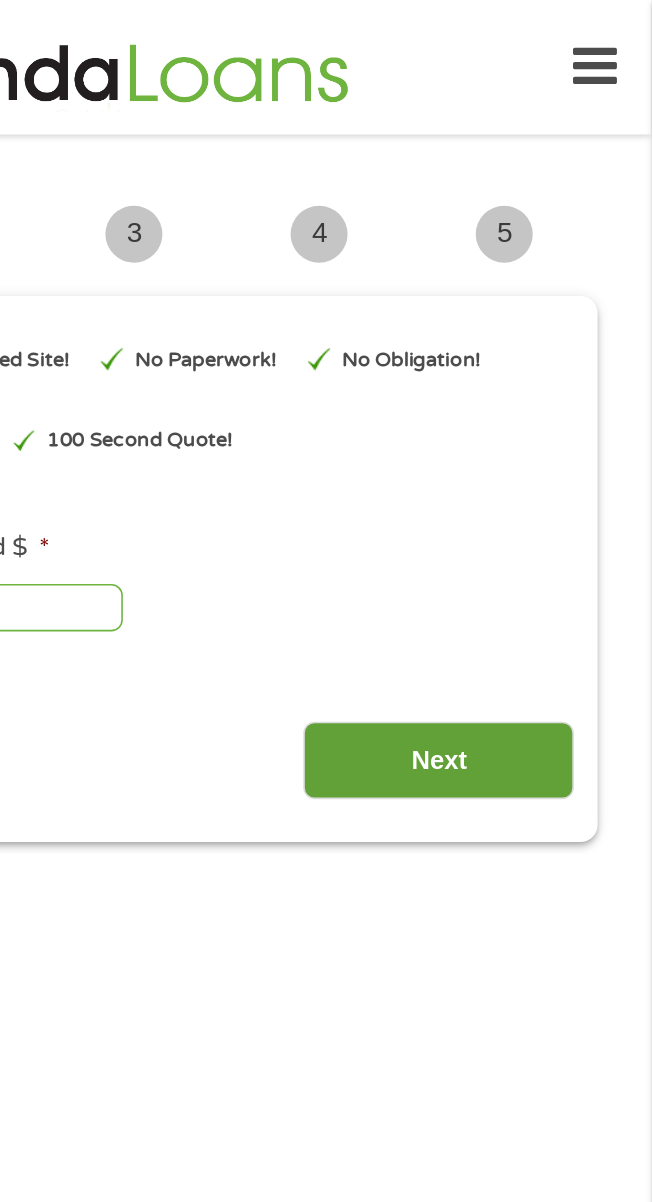 click on "Next" at bounding box center [518, 480] 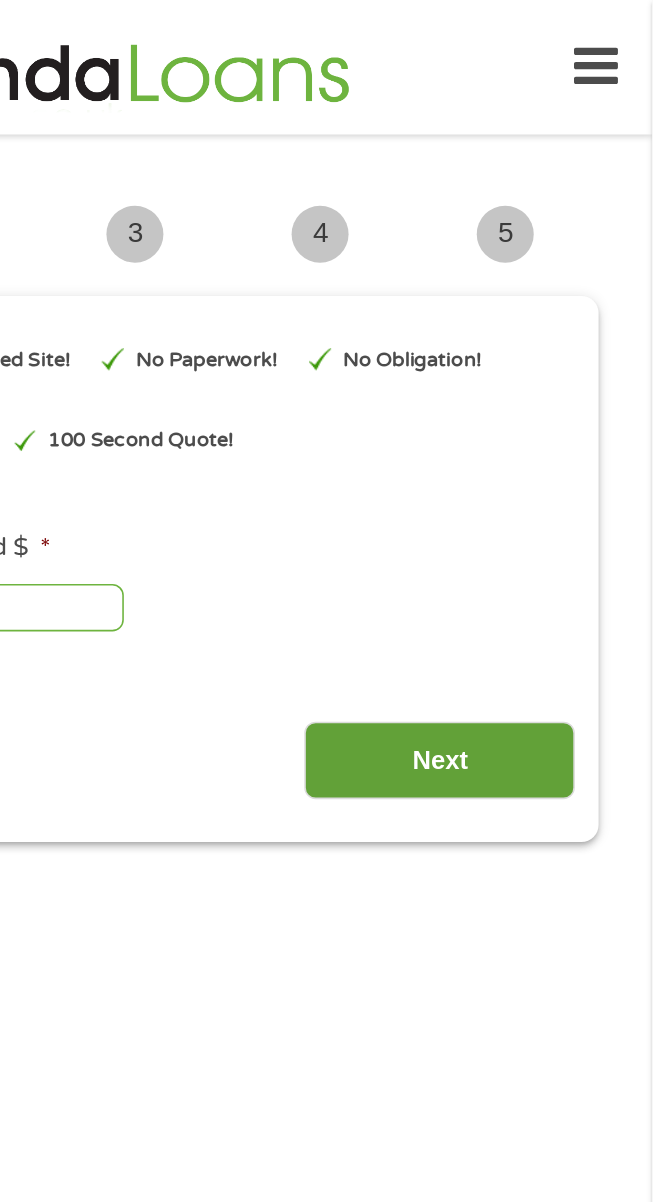 scroll, scrollTop: 0, scrollLeft: 0, axis: both 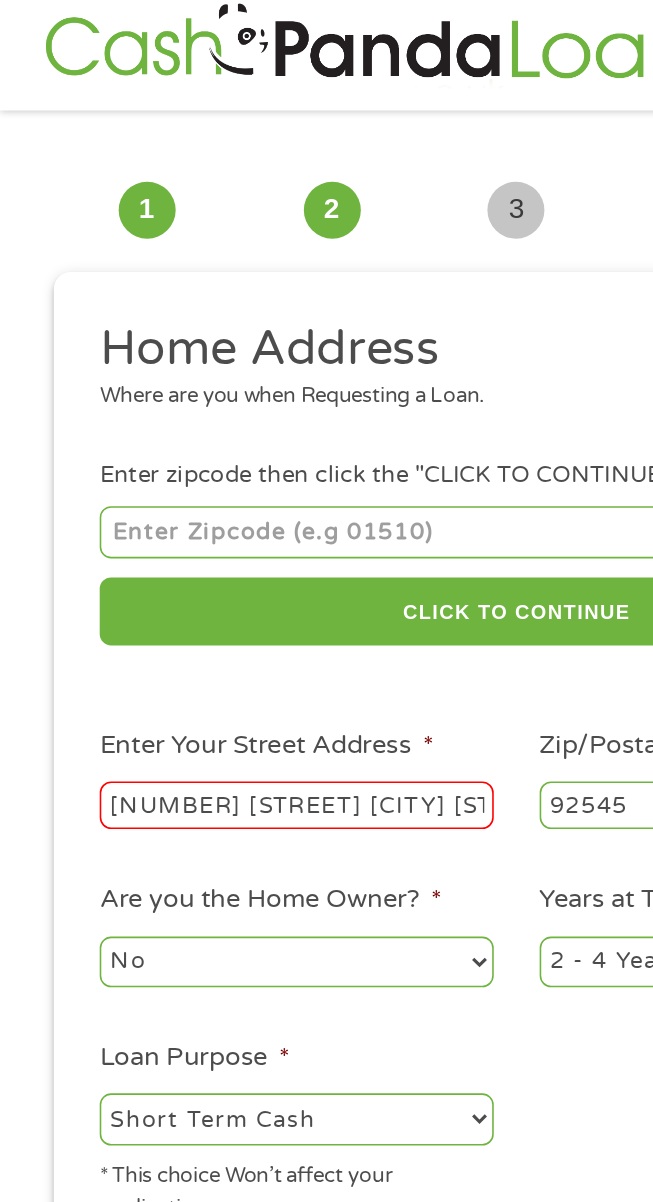 click on "[NUMBER] [STREET] [CITY] [STATE]" at bounding box center (187, 509) 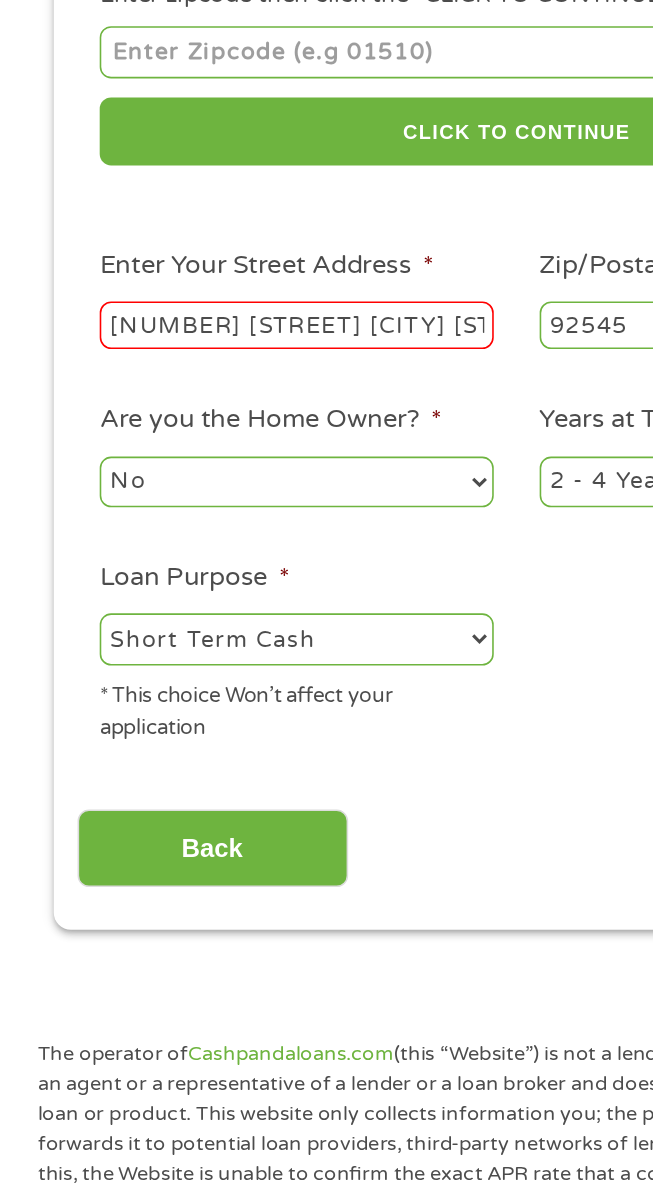 scroll, scrollTop: 15, scrollLeft: 0, axis: vertical 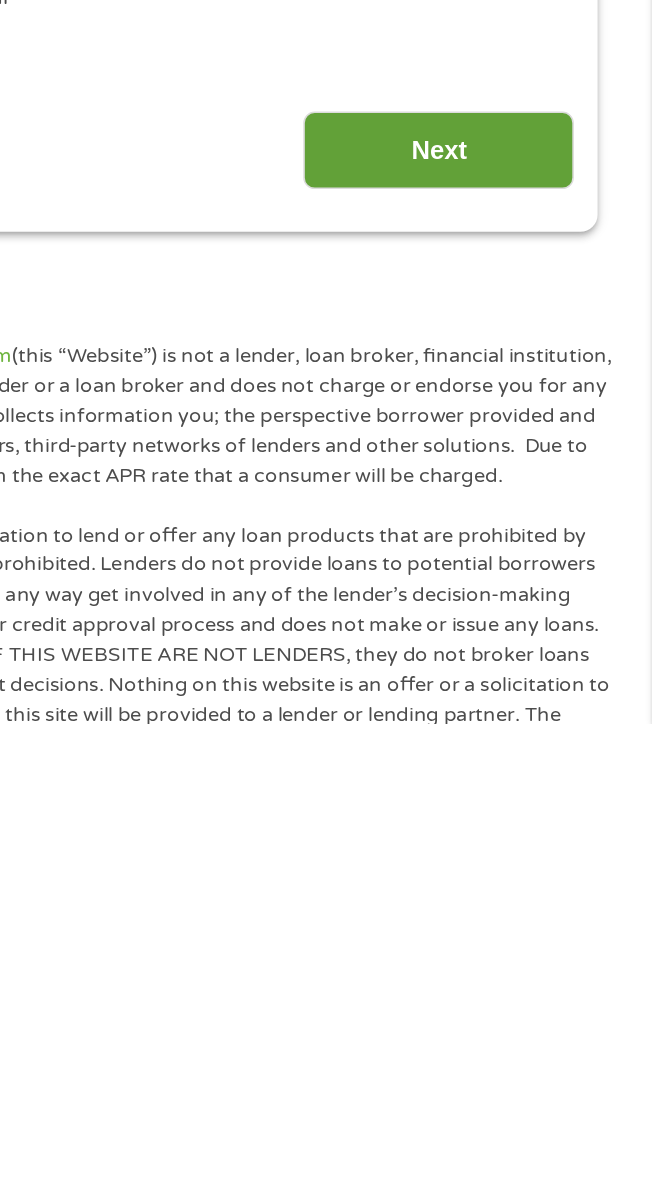 click on "Next" at bounding box center [518, 839] 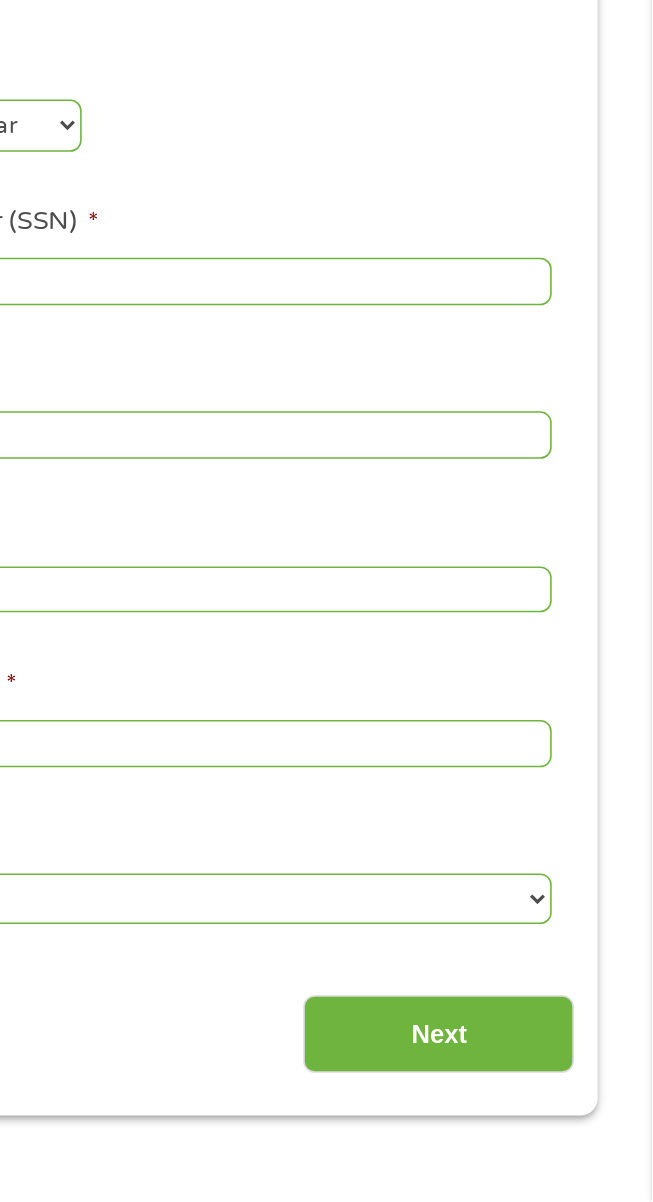 scroll, scrollTop: 7, scrollLeft: 8, axis: both 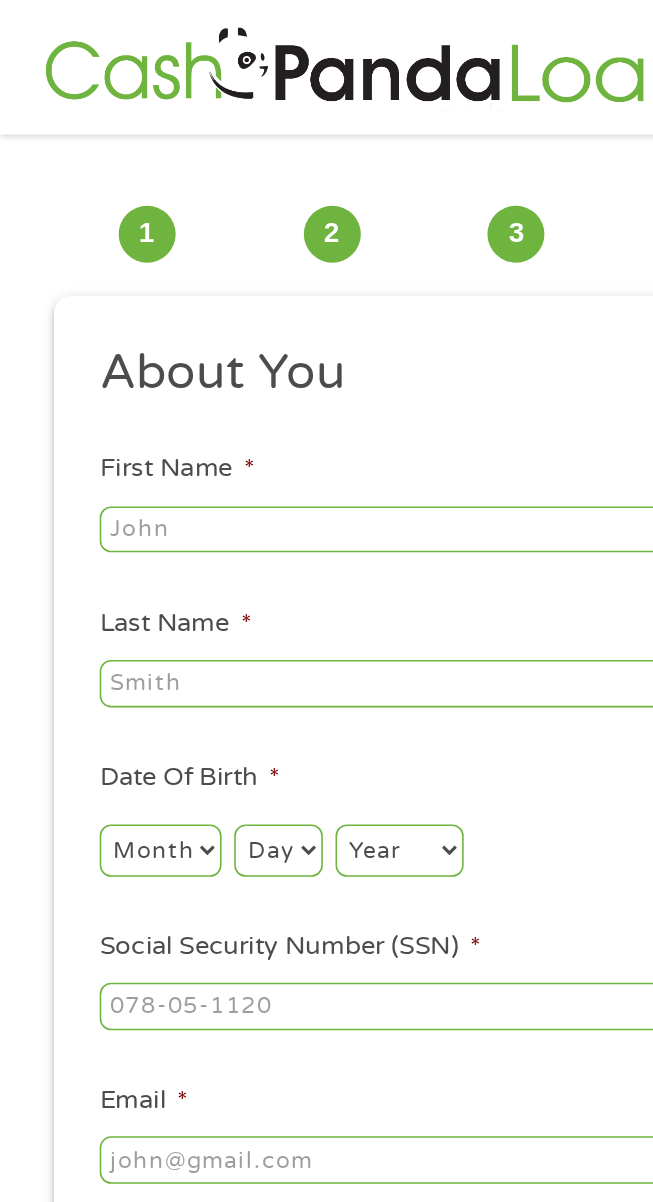 click on "First Name *" at bounding box center [326, 335] 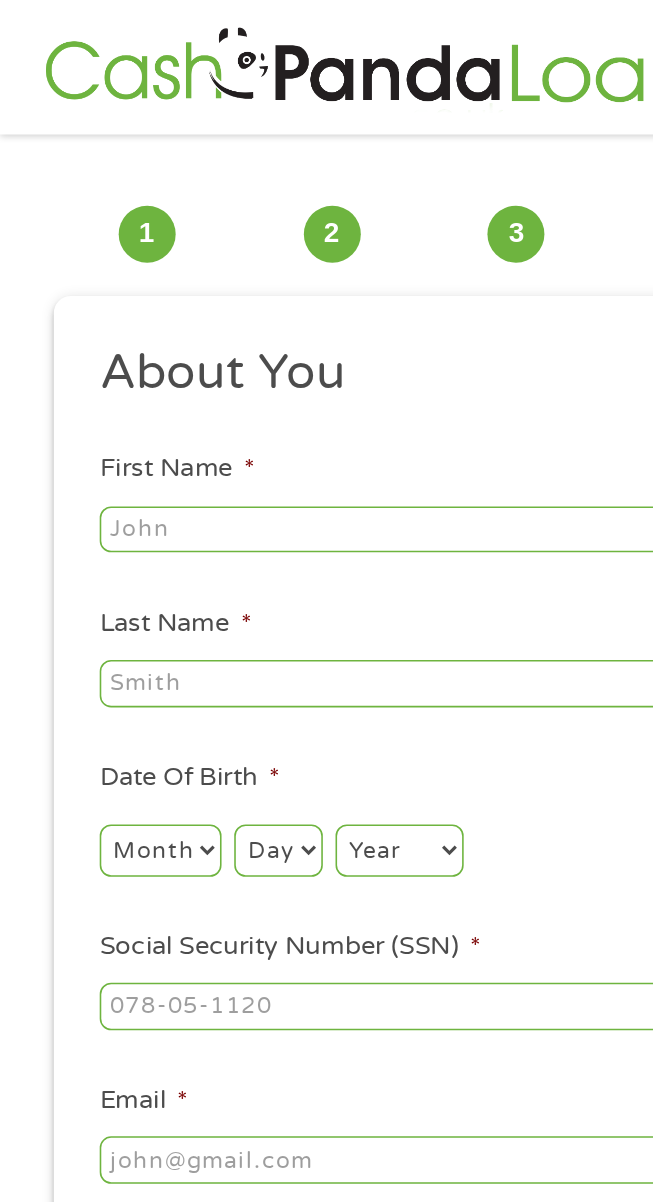 type on "[FIRST]" 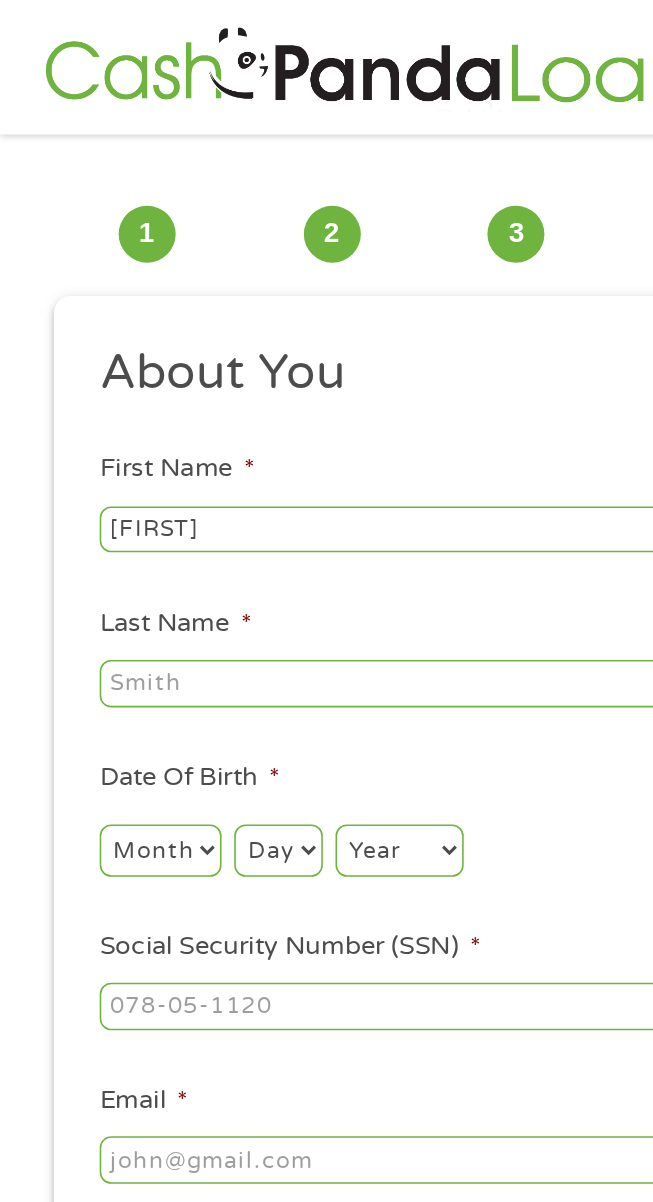 type on "[LAST]" 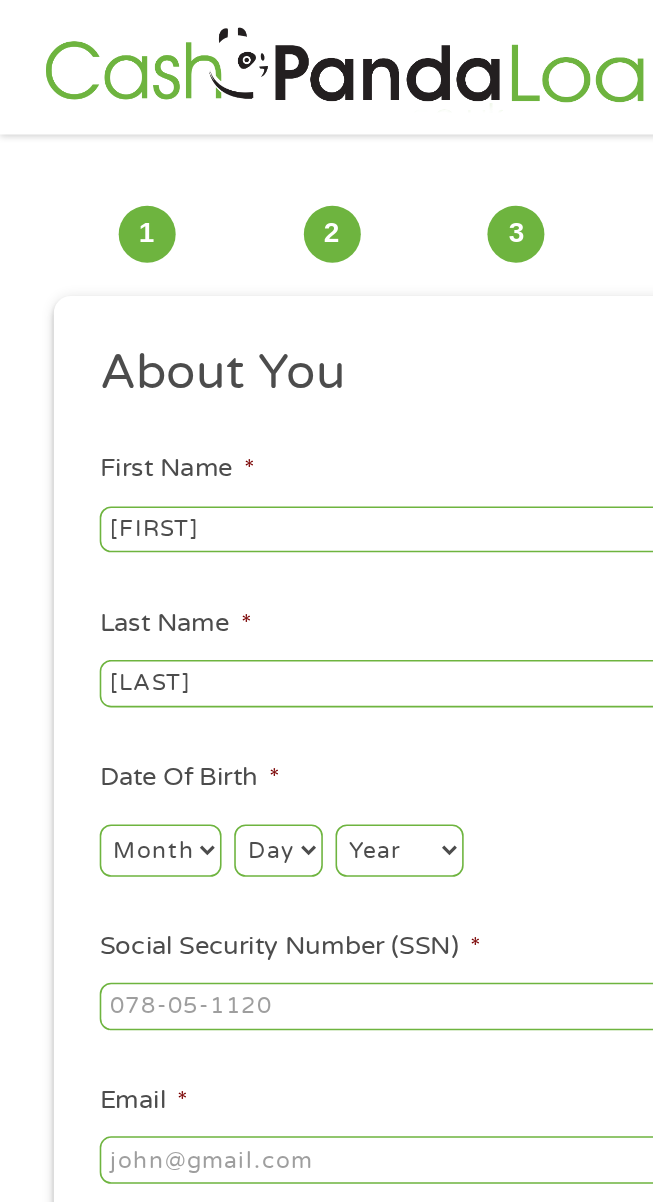 type on "[FIRST]@[DOMAIN]" 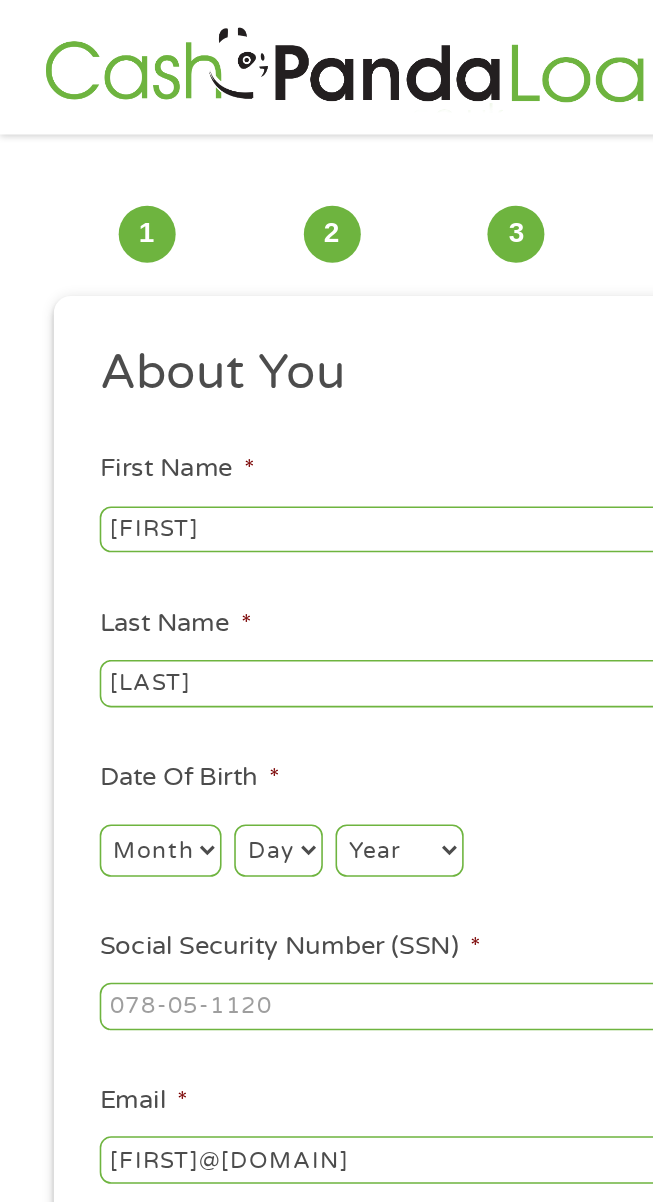type on "(909) 287-5227" 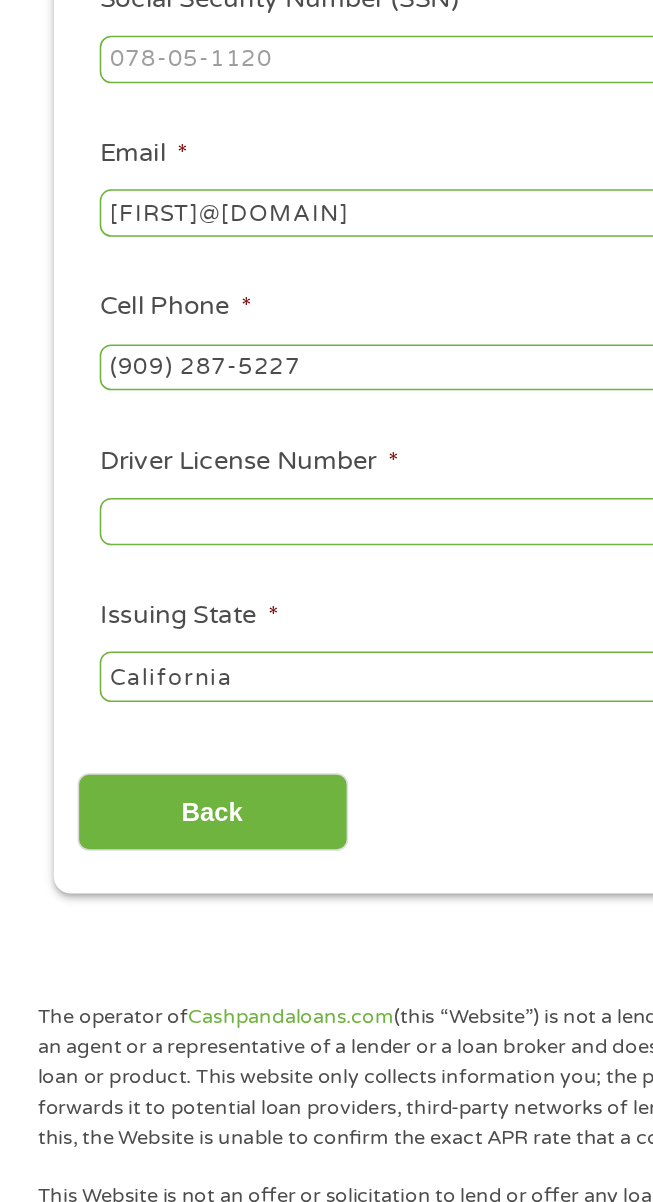 scroll, scrollTop: 203, scrollLeft: 0, axis: vertical 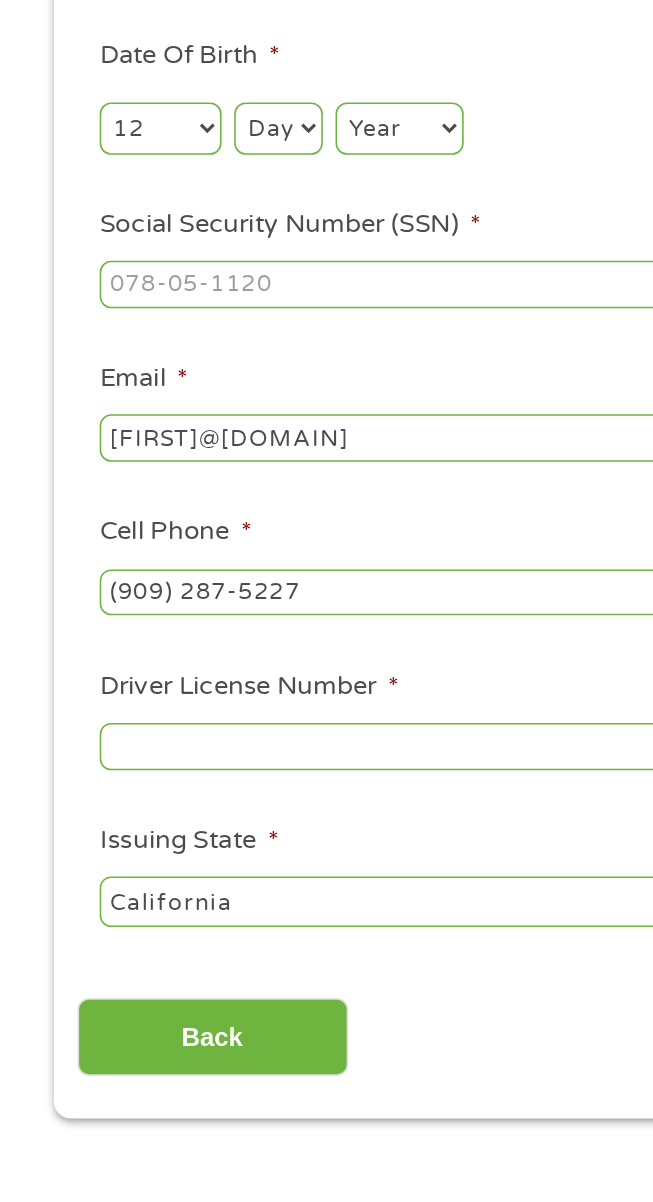 click on "Day 1 2 3 4 5 6 7 8 9 10 11 12 13 14 15 16 17 18 19 20 21 22 23 24 25 26 27 28 29 30 31" at bounding box center (175, 334) 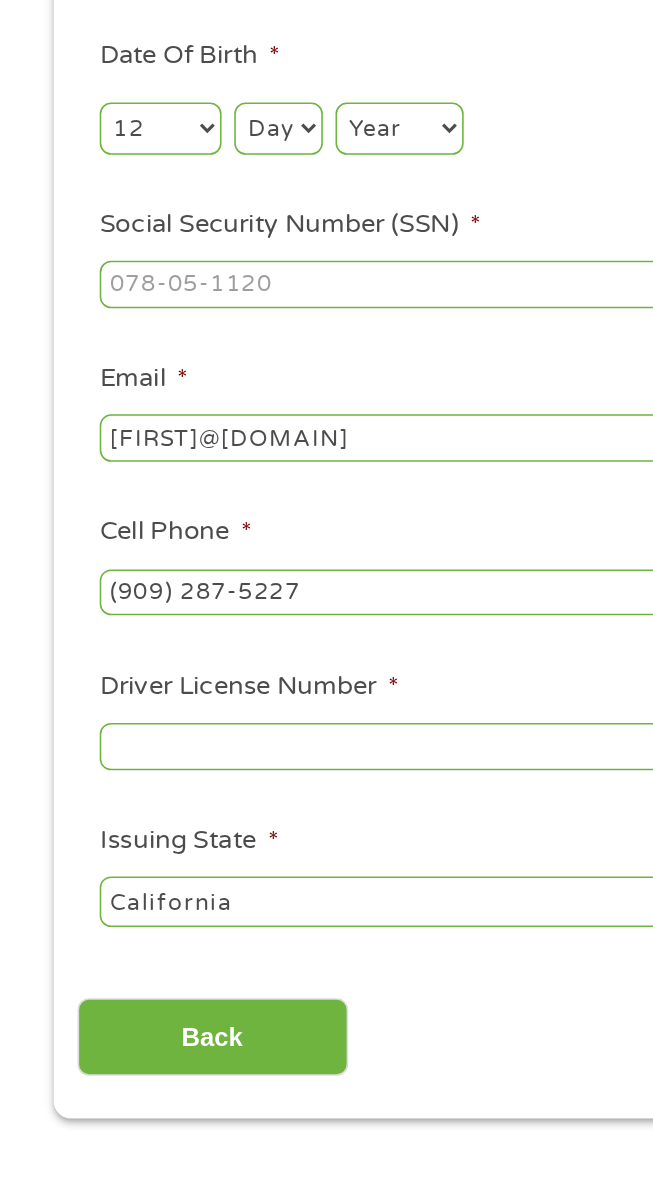 select on "16" 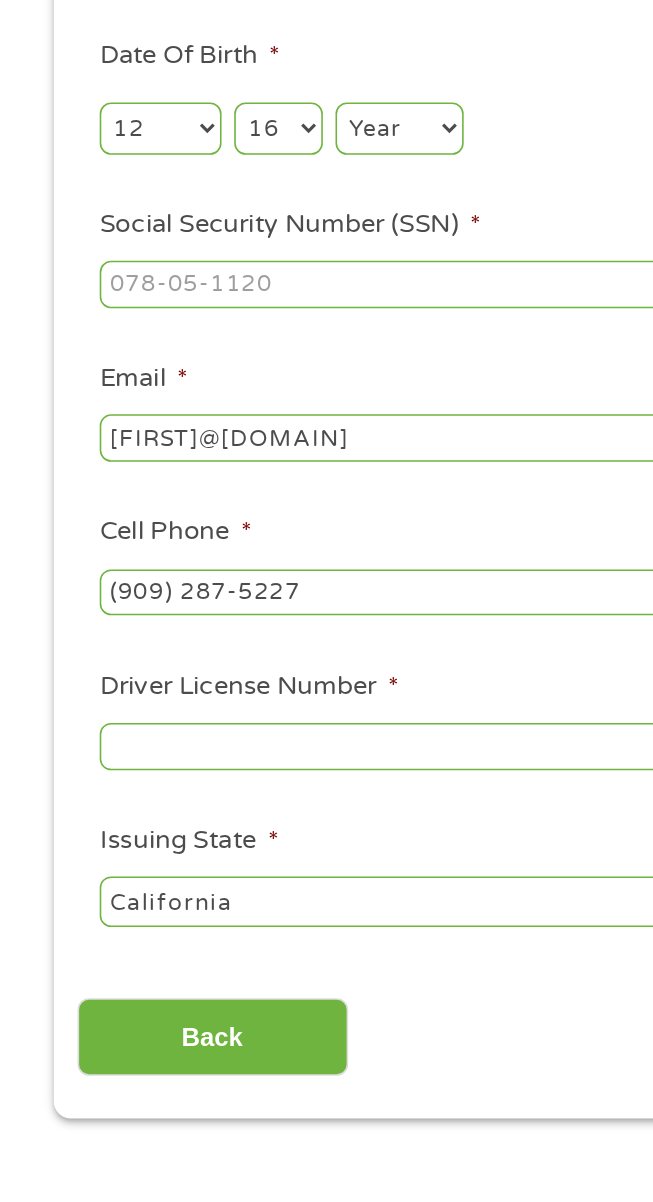 click on "Year 2007 2006 2005 2004 2003 2002 2001 2000 1999 1998 1997 1996 1995 1994 1993 1992 1991 1990 1989 1988 1987 1986 1985 1984 1983 1982 1981 1980 1979 1978 1977 1976 1975 1974 1973 1972 1971 1970 1969 1968 1967 1966 1965 1964 1963 1962 1961 1960 1959 1958 1957 1956 1955 1954 1953 1952 1951 1950 1949 1948 1947 1946 1945 1944 1943 1942 1941 1940 1939 1938 1937 1936 1935 1934 1933 1932 1931 1930 1929 1928 1927 1926 1925 1924 1923 1922 1921 1920" at bounding box center (252, 334) 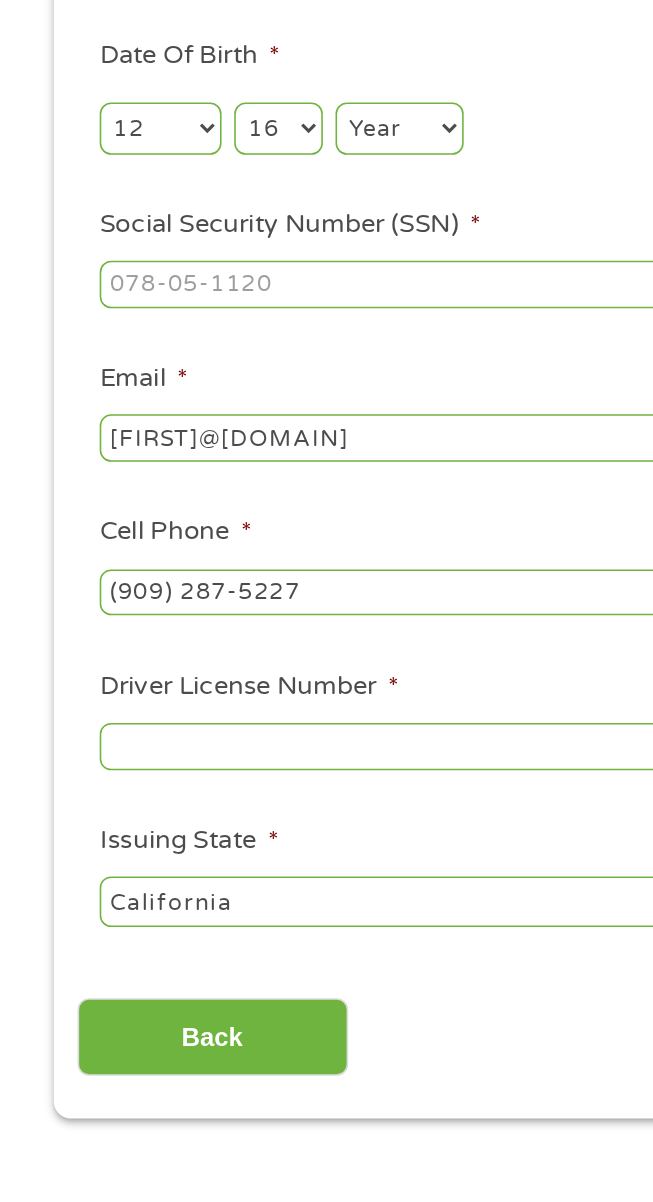 select on "1965" 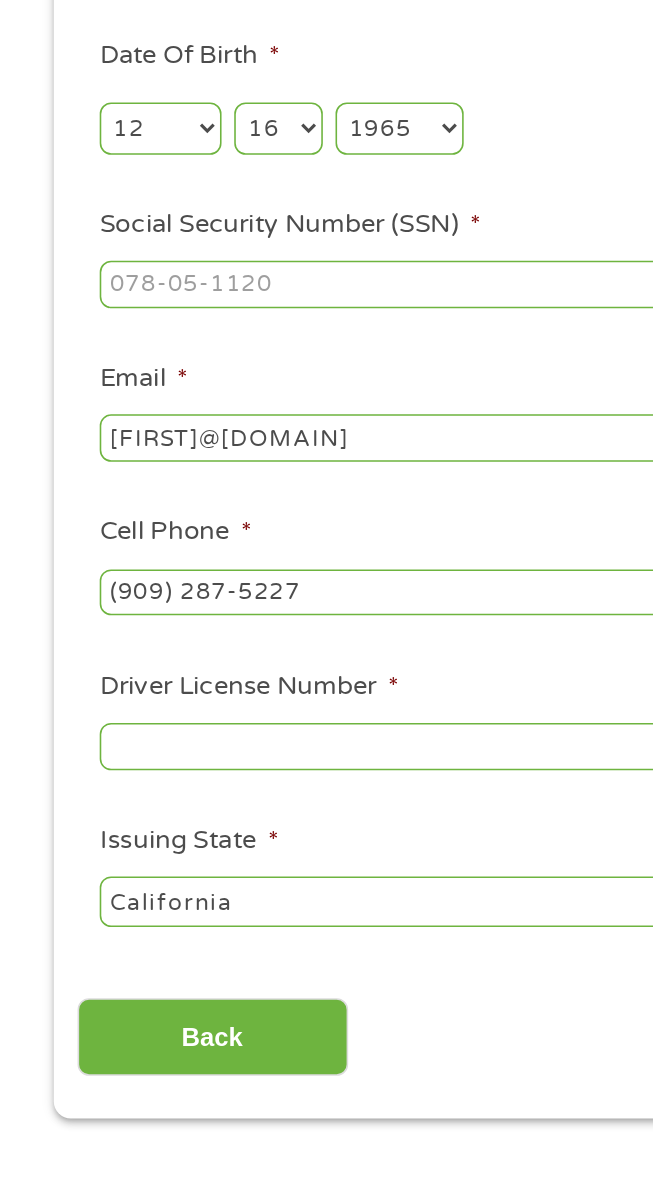 click on "Social Security Number (SSN) *" at bounding box center (326, 433) 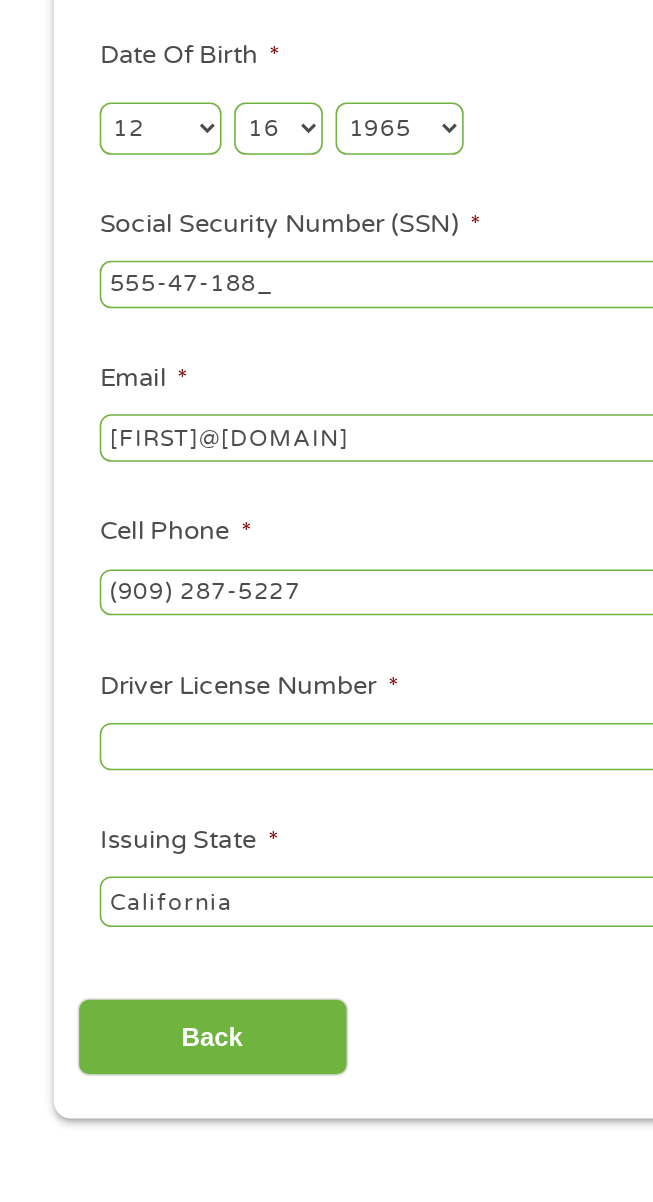 type on "555-47-1887" 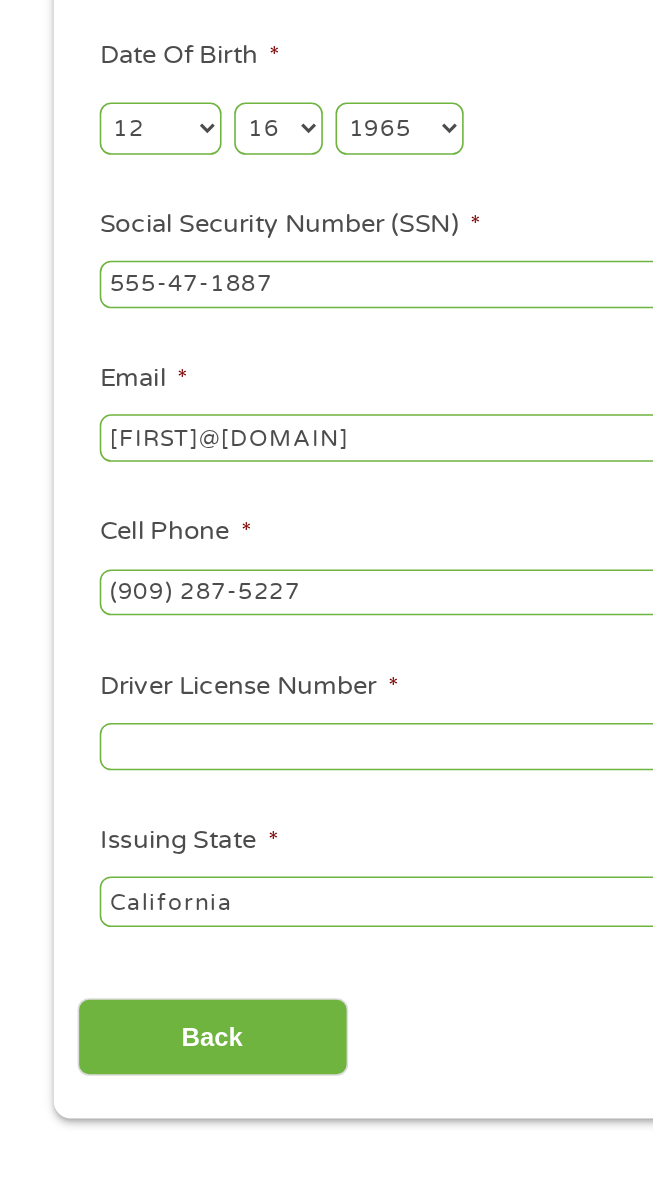 click on "[FIRST]@[DOMAIN]" at bounding box center [326, 530] 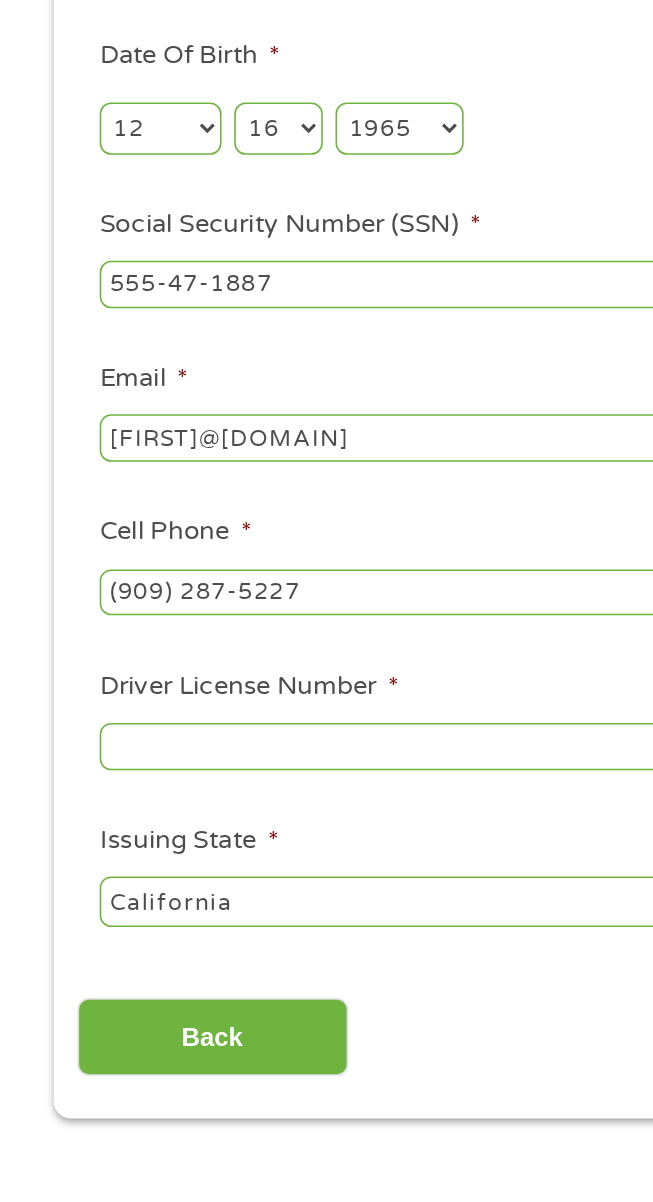 type on "[FIRST].[LAST]@[DOMAIN]" 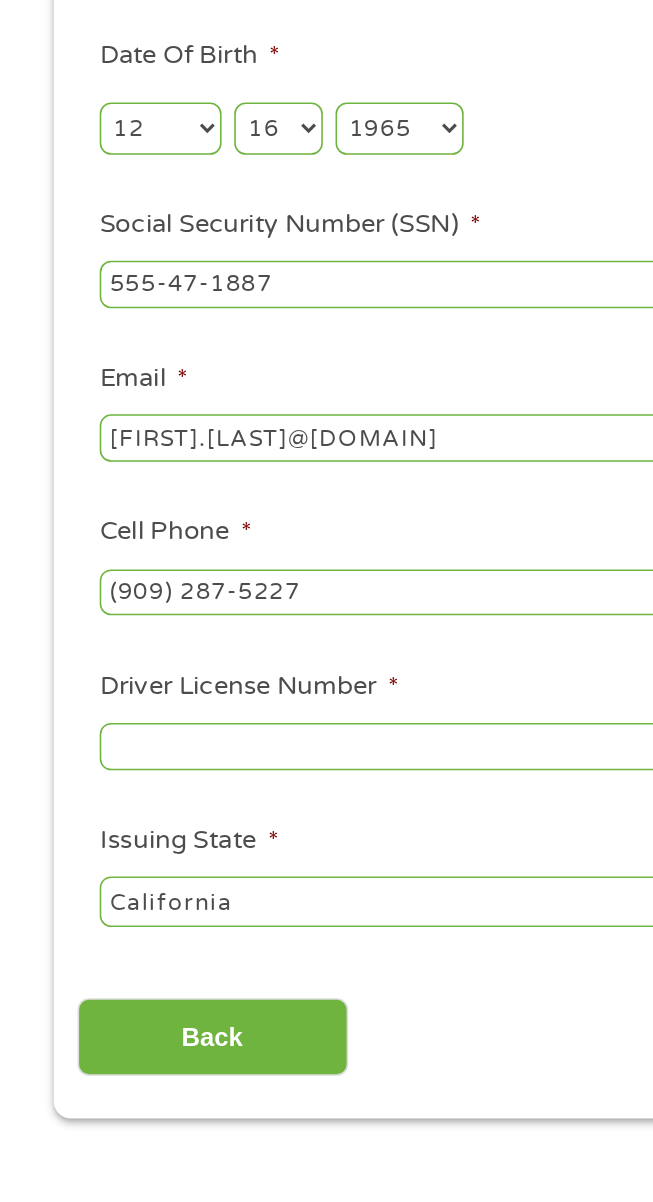 click on "(909) 287-5227" at bounding box center [326, 628] 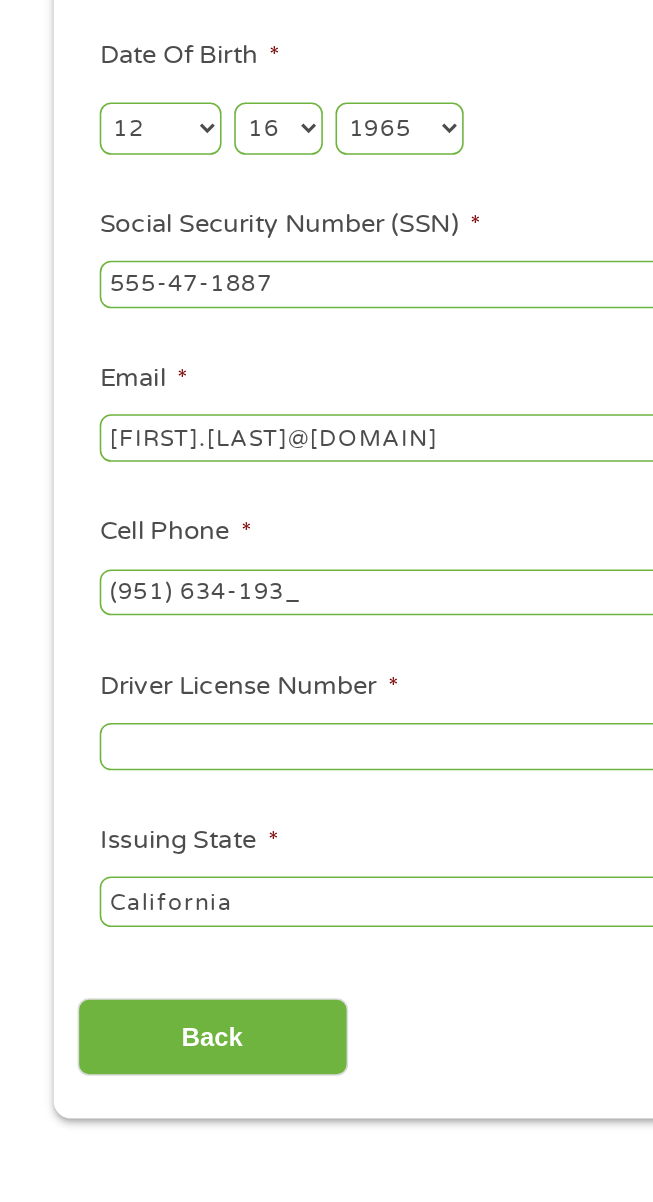 type on "(951) 634-1935" 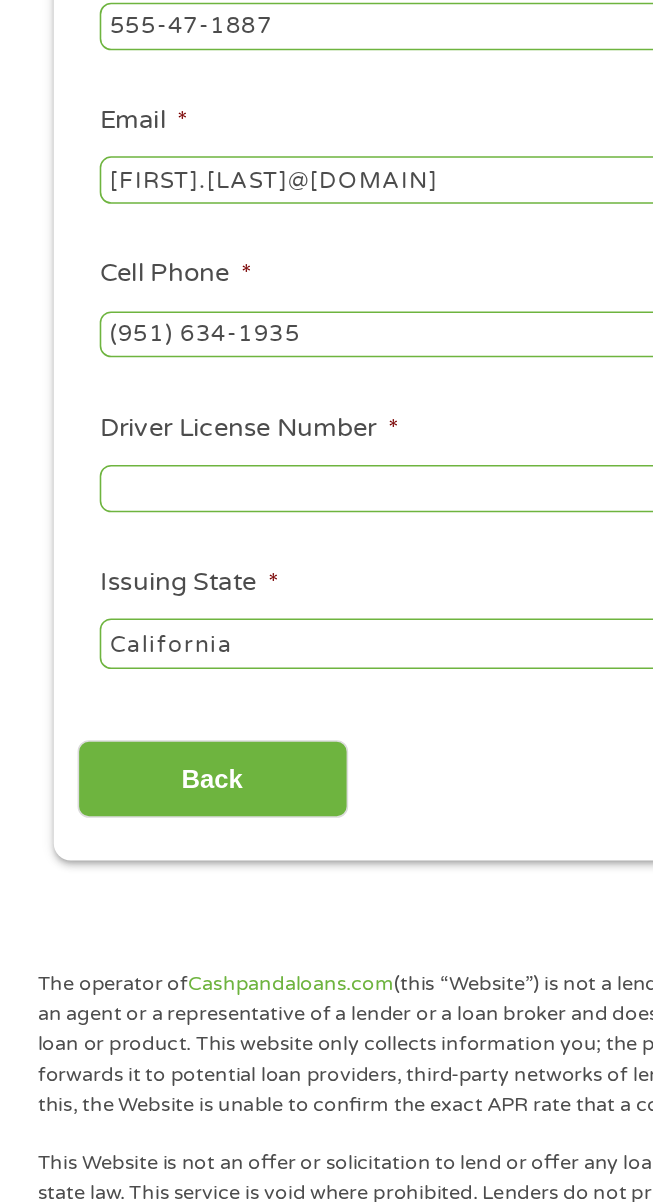 scroll, scrollTop: 203, scrollLeft: 0, axis: vertical 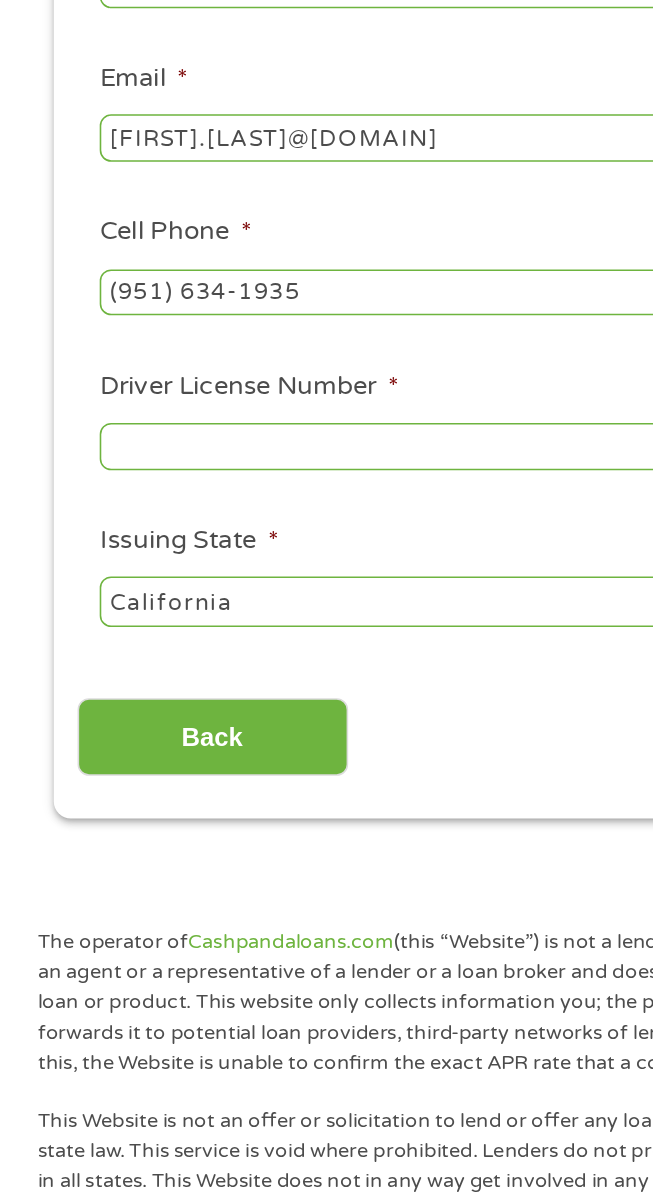 click on "Driver License Number *" at bounding box center (326, 725) 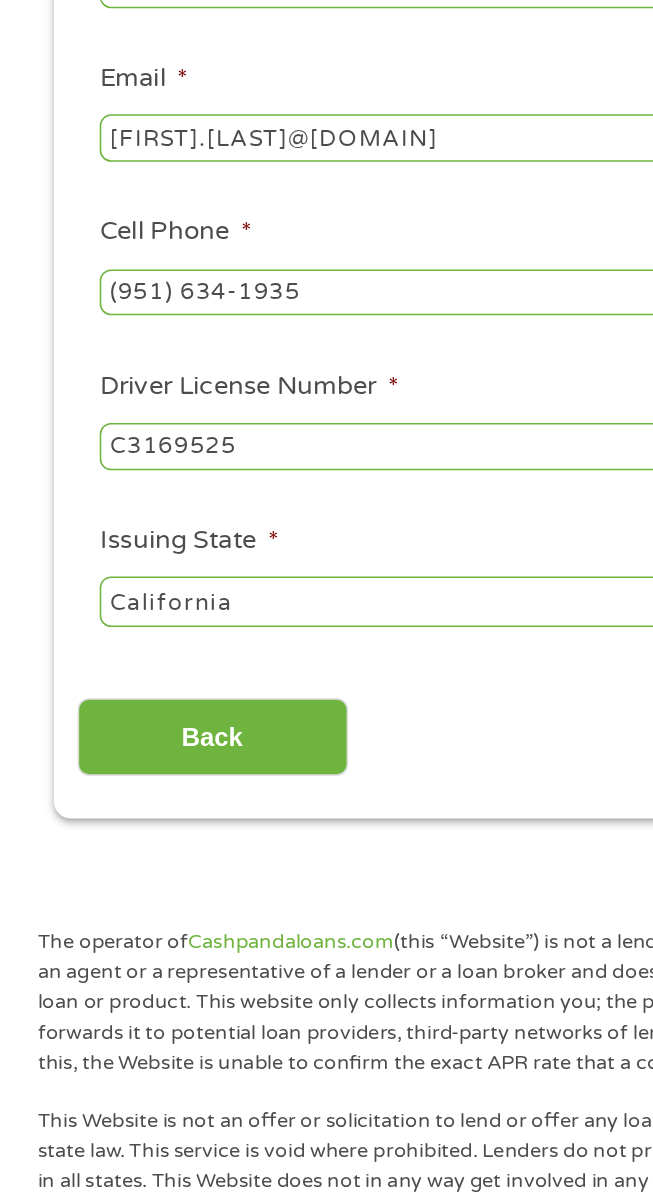 type on "C3169525" 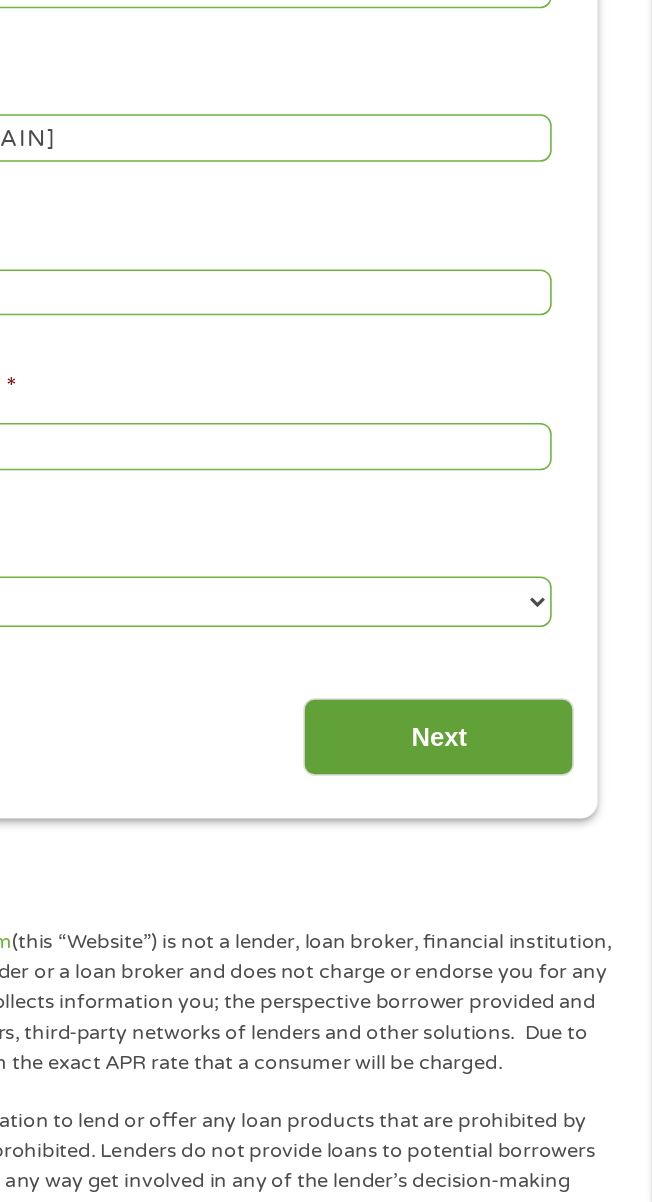 click on "Next" at bounding box center [518, 908] 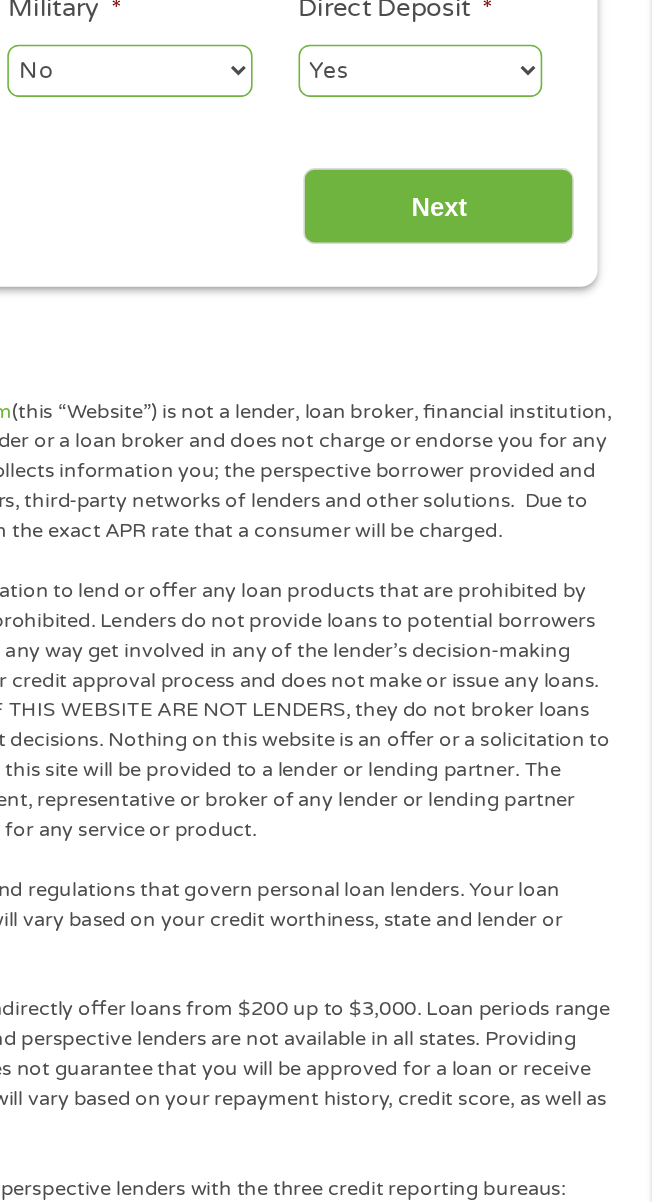 scroll, scrollTop: 7, scrollLeft: 8, axis: both 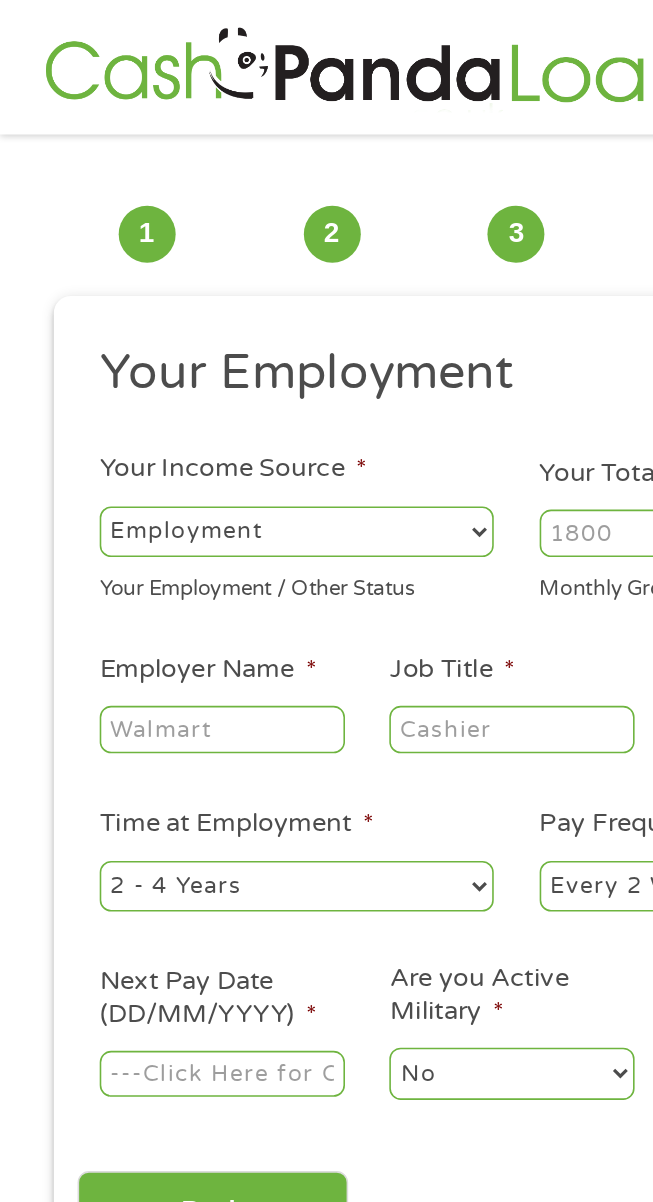 click on "Employer Name *" at bounding box center [140, 461] 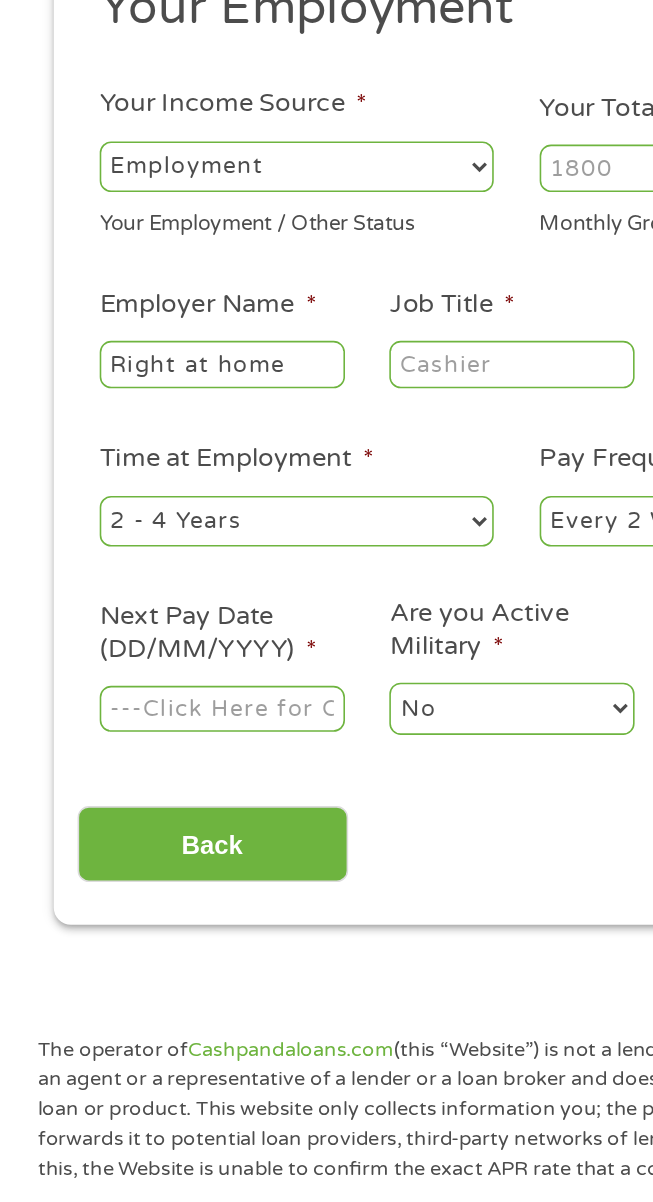 type on "Right at home" 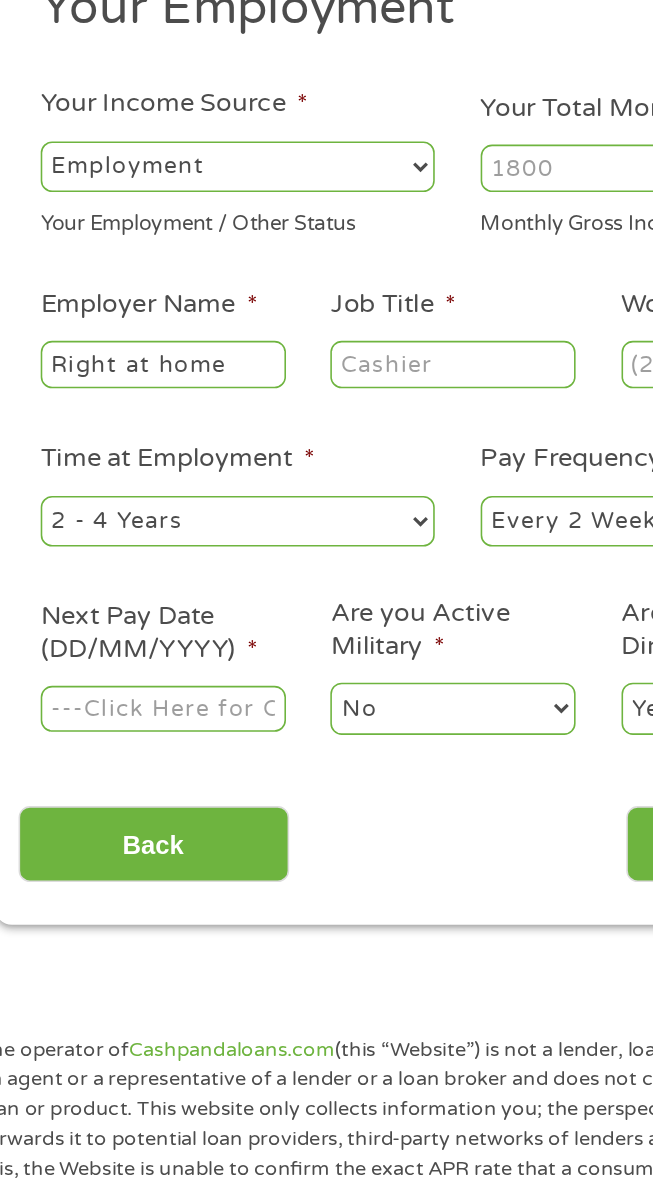 click on "Job Title *" at bounding box center (323, 461) 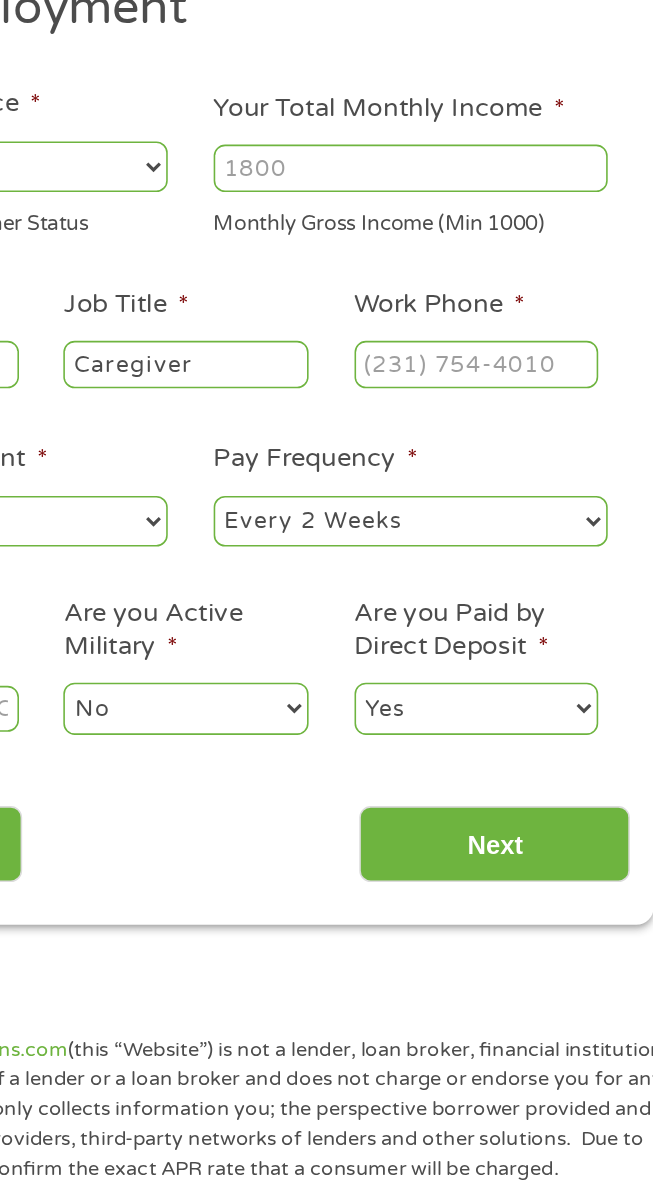 type on "Caregiver" 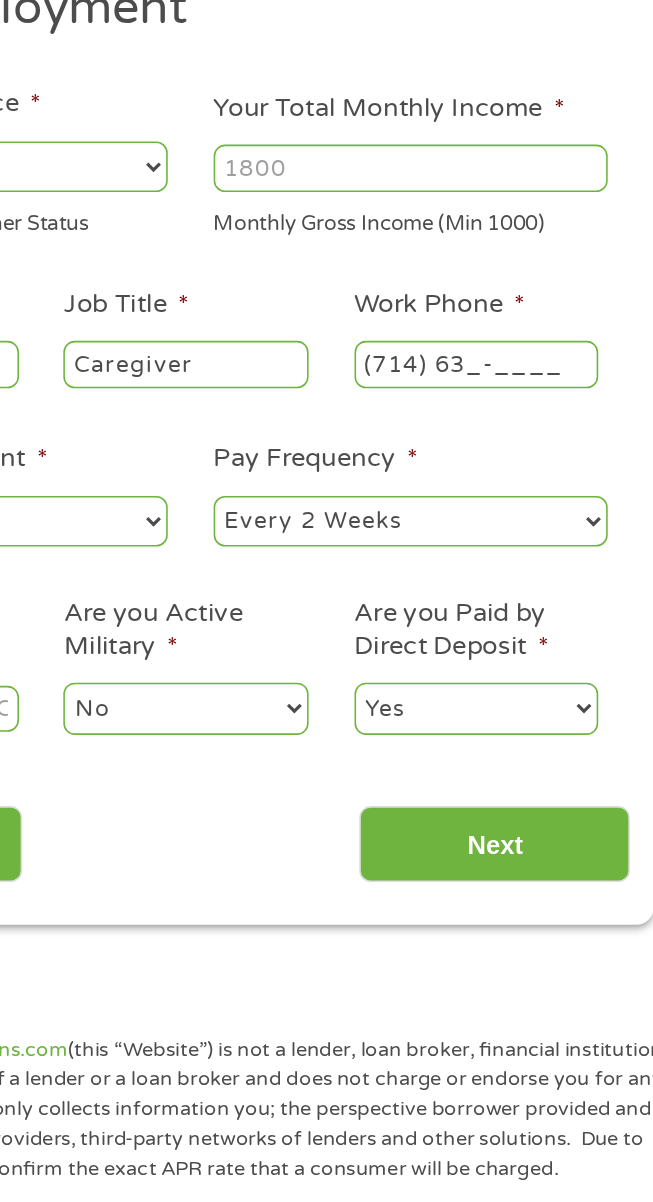 type on "(714) 637-____" 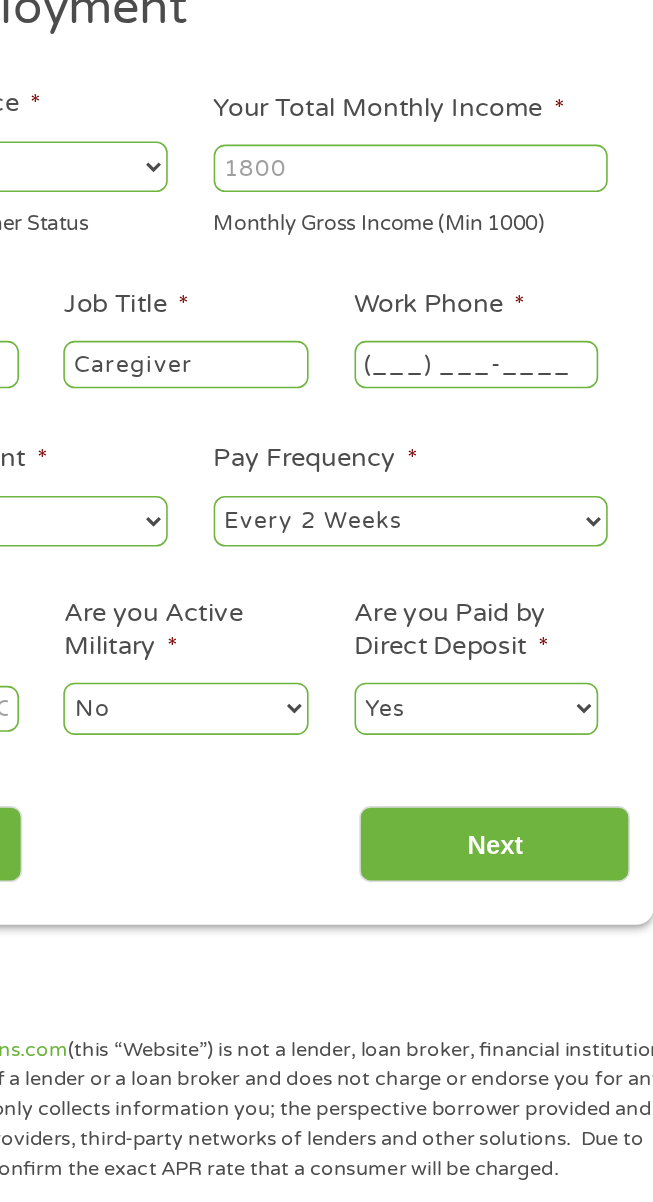 click on "(___) ___-____" at bounding box center (507, 461) 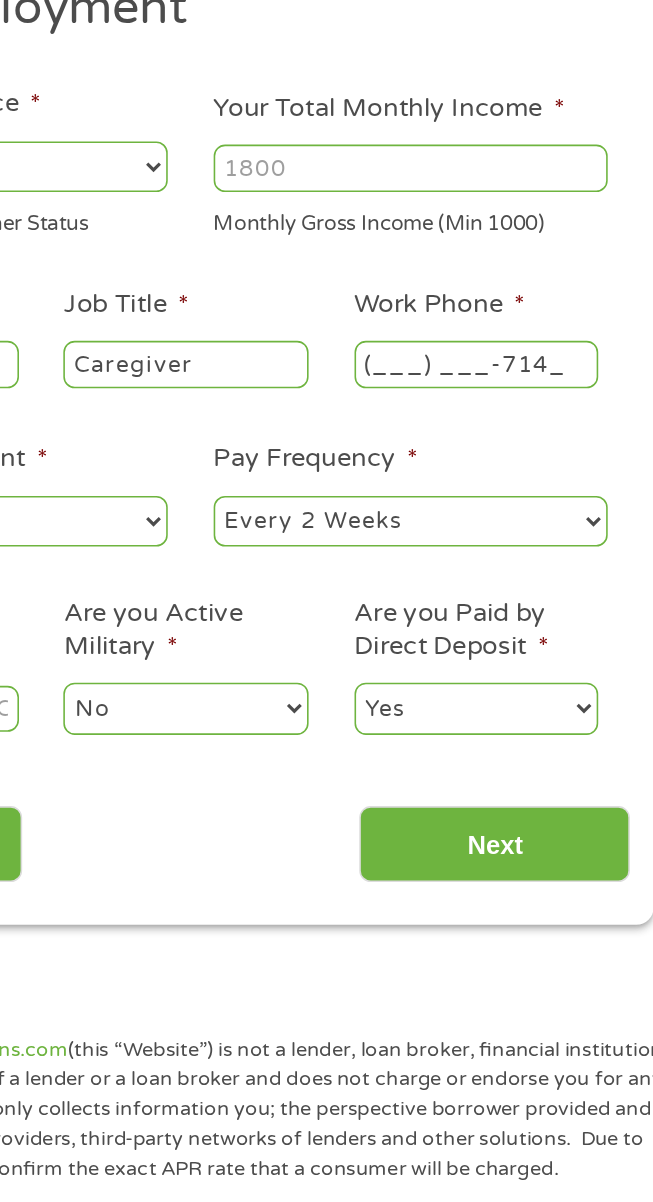type on "(___) ___-7147" 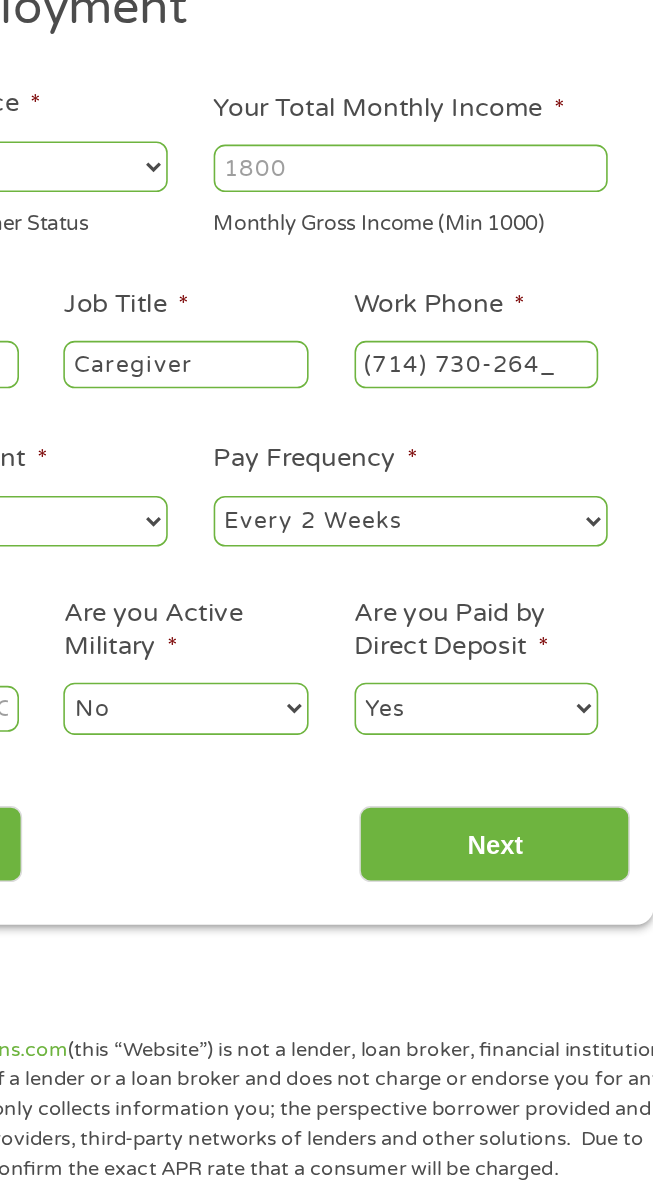 type on "(714) 730-2647" 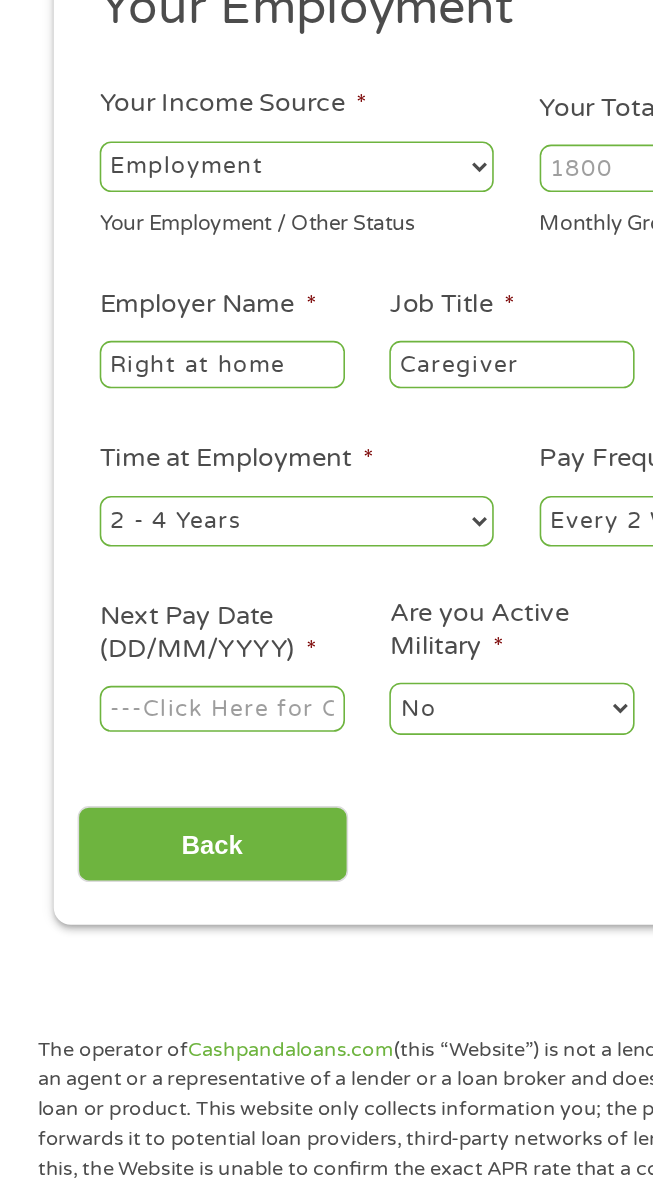 click on "--- Choose one --- 1 Year or less 1 - 2 Years 2 - 4 Years Over 4 Years" at bounding box center (187, 560) 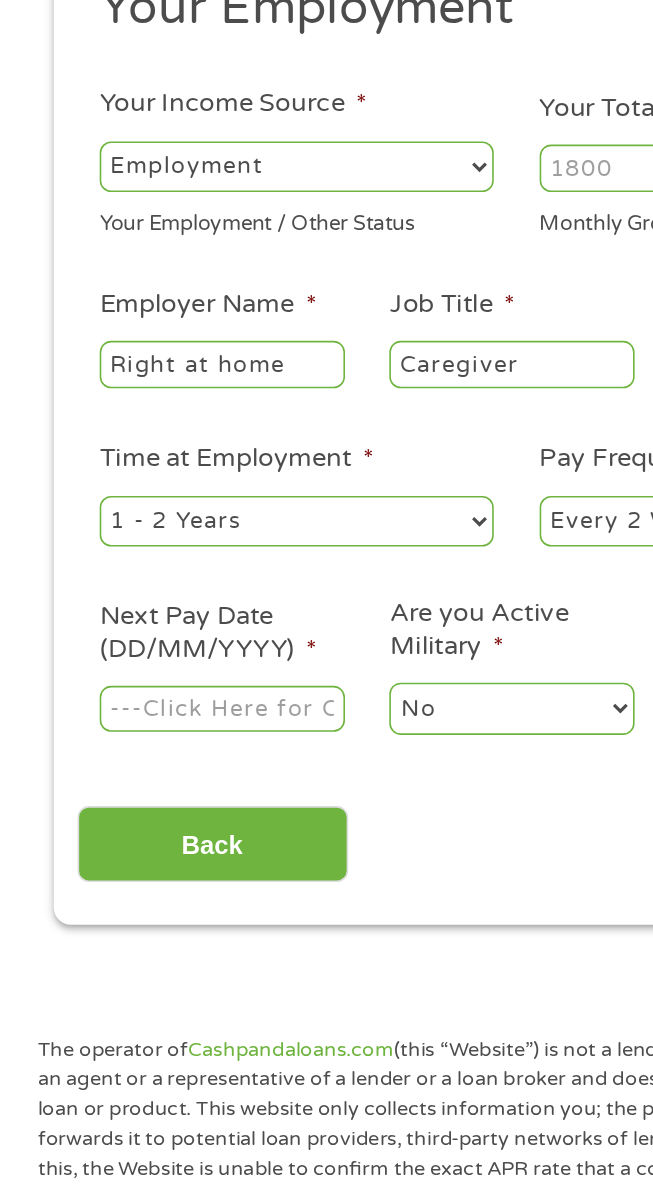 click on "--- Choose one --- 1 Year or less 1 - 2 Years 2 - 4 Years Over 4 Years" at bounding box center [187, 560] 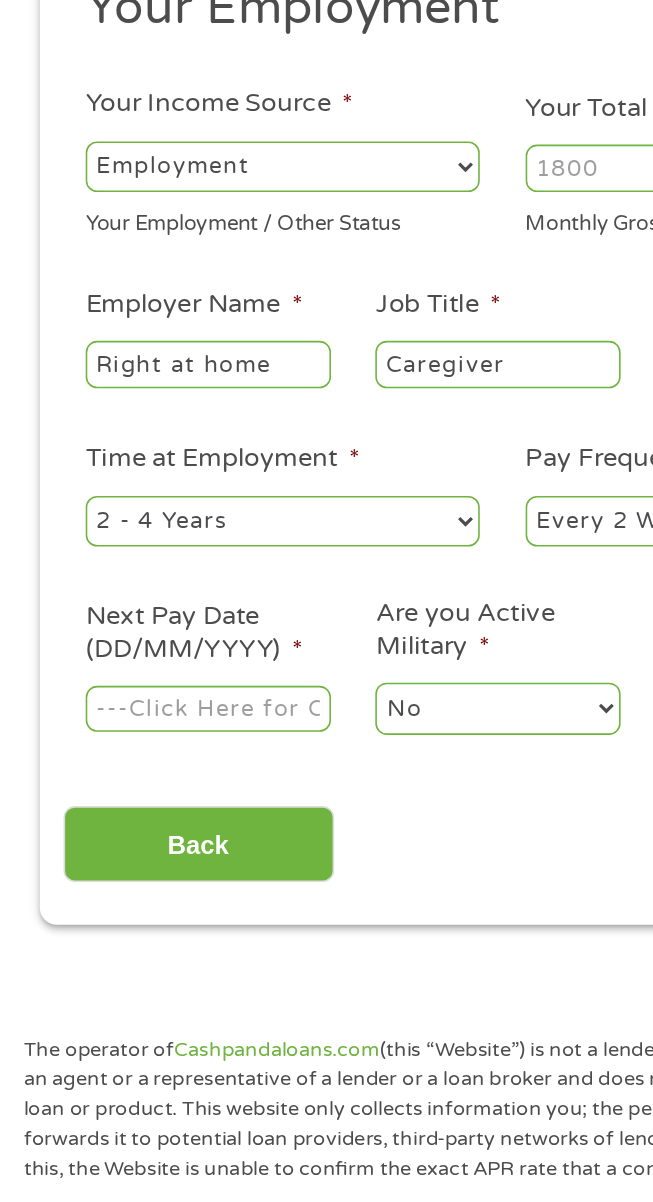 click on "This field is hidden when viewing the form gclid [GCLID] This field is hidden when viewing the form Referrer https://www.cashpandaloans.com/?medium=adwords&source=adwords&campaign=22747592389&adgroup=182161859735&creative=761648979347&position&keyword=get%20a%20loan&utm_term=%7Bsearchterm%7D&matchtype=%7Bterm%7D&device=c&network=s&gad_source=5&gad_campaignid=22747592389&gclid=[GCLID] This field is hidden when viewing the form Source adwords This field is hidden when viewing the form Campaign 22747592389 Medium adwords c" at bounding box center (326, 1418) 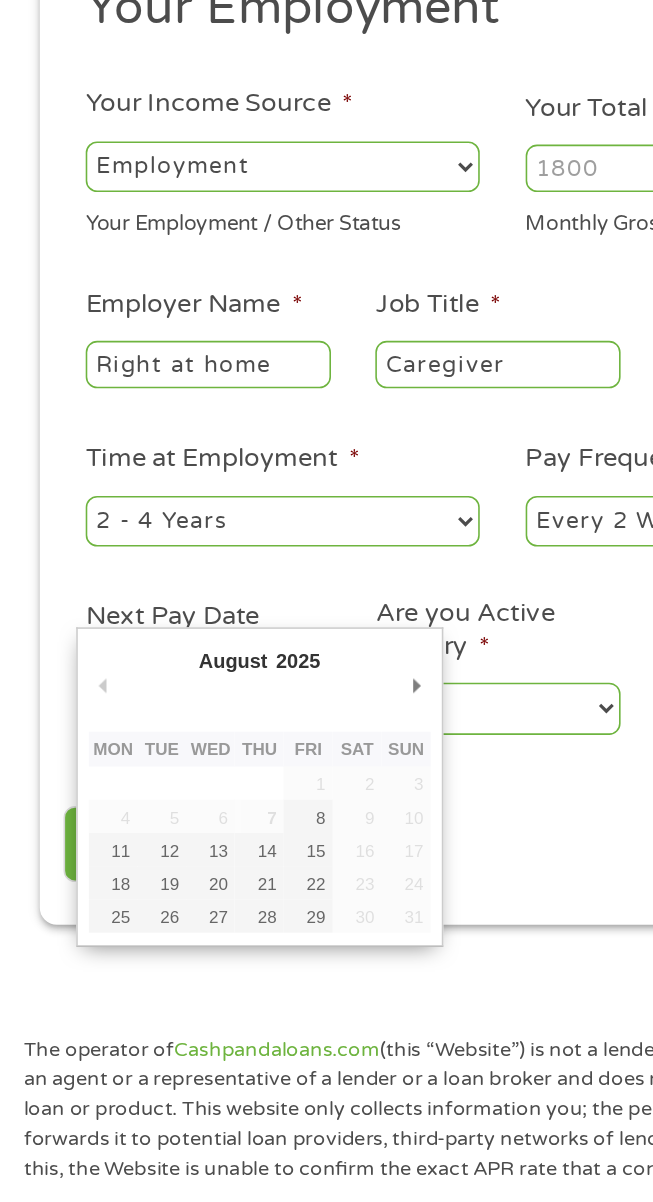 type on "22/08/2025" 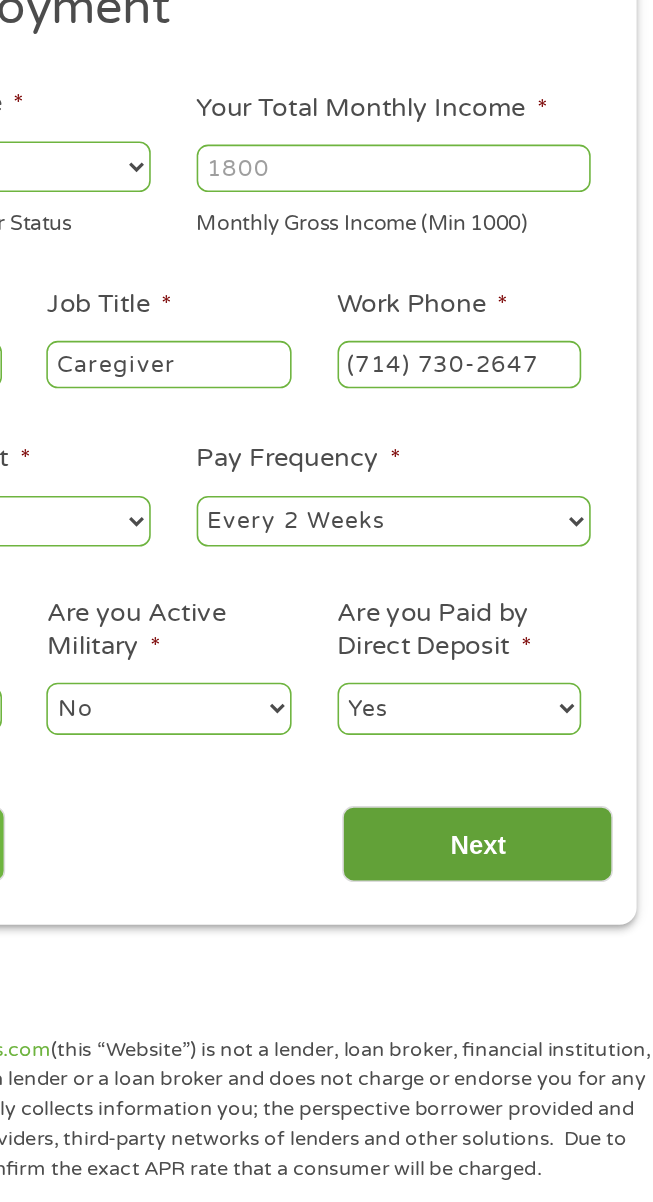 click on "Next" at bounding box center [518, 764] 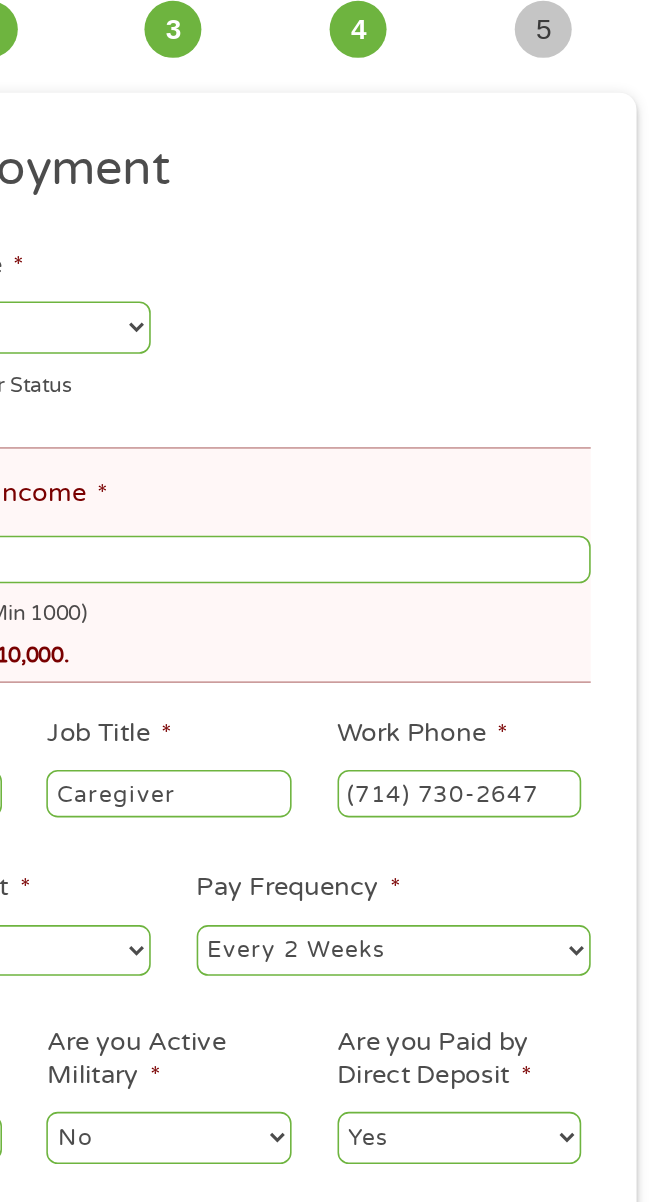 scroll, scrollTop: 7, scrollLeft: 8, axis: both 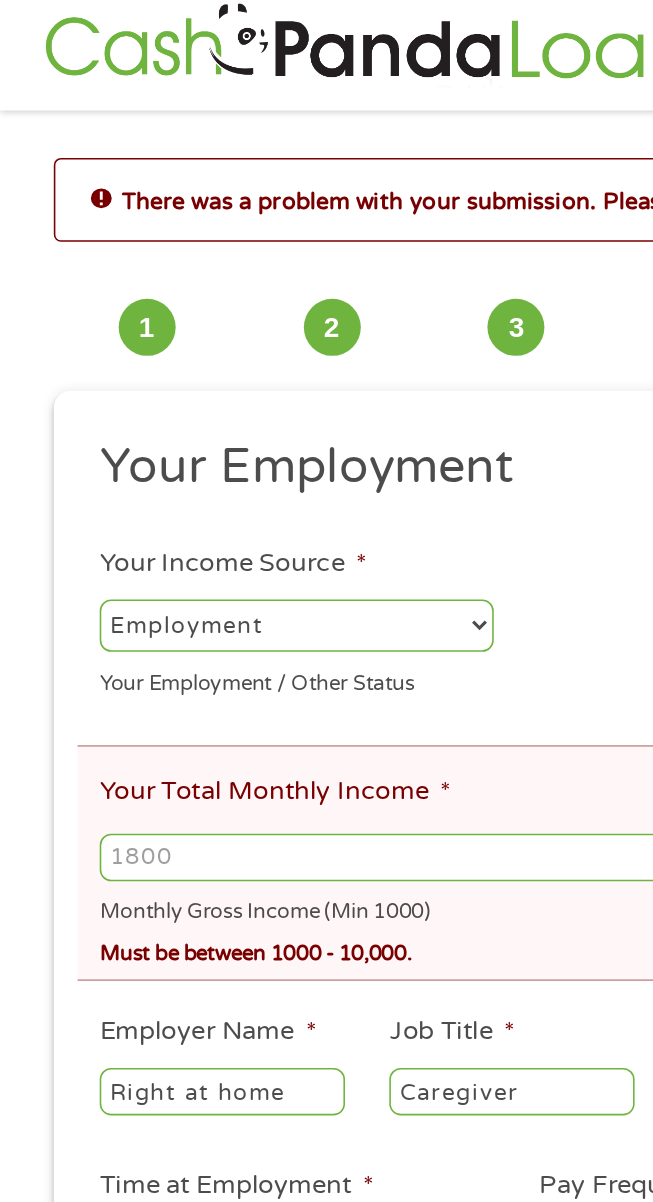 click on "--- Choose one --- Employment Self Employed Benefits" at bounding box center [187, 395] 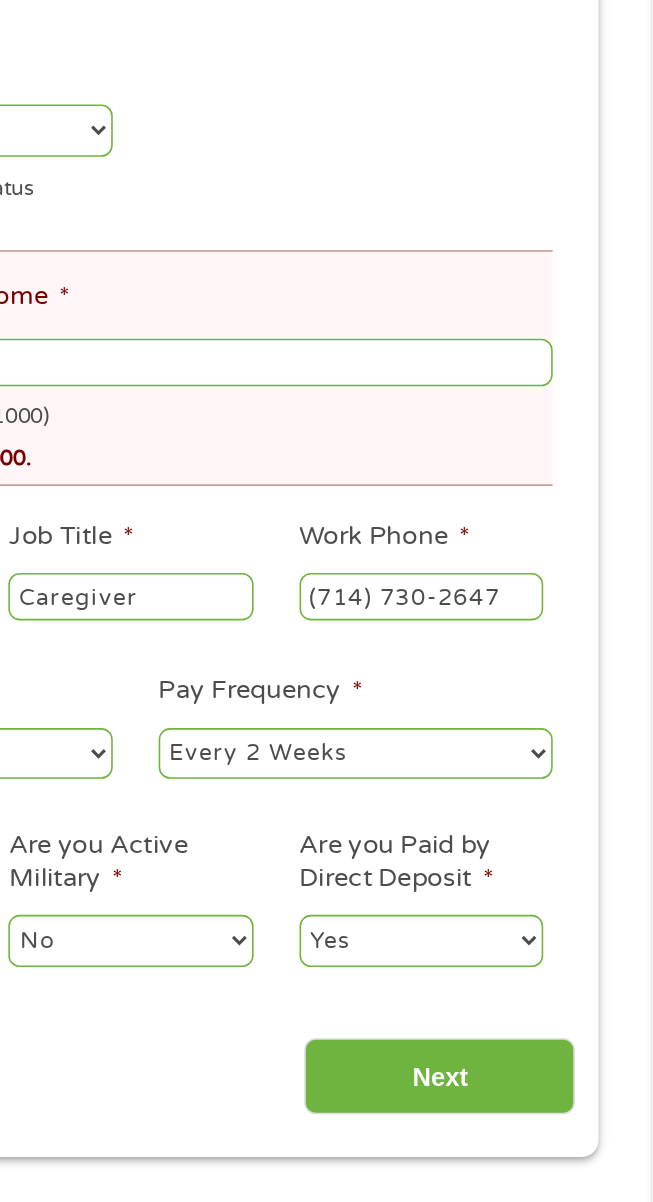 scroll, scrollTop: 15, scrollLeft: 0, axis: vertical 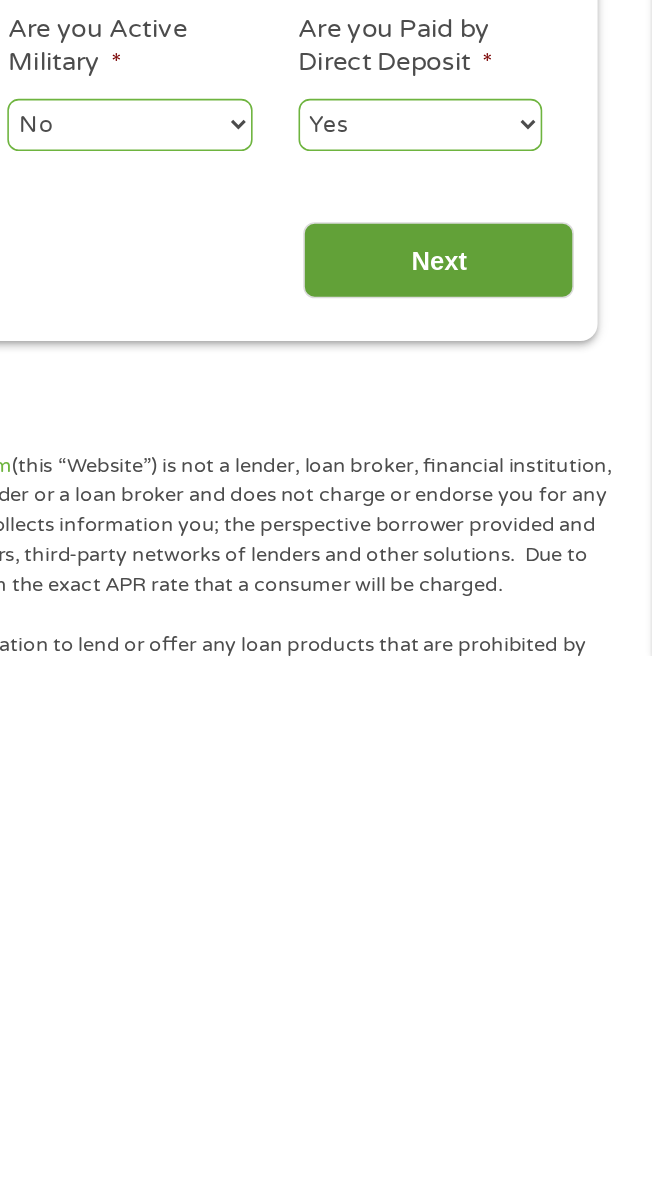 type on "2800" 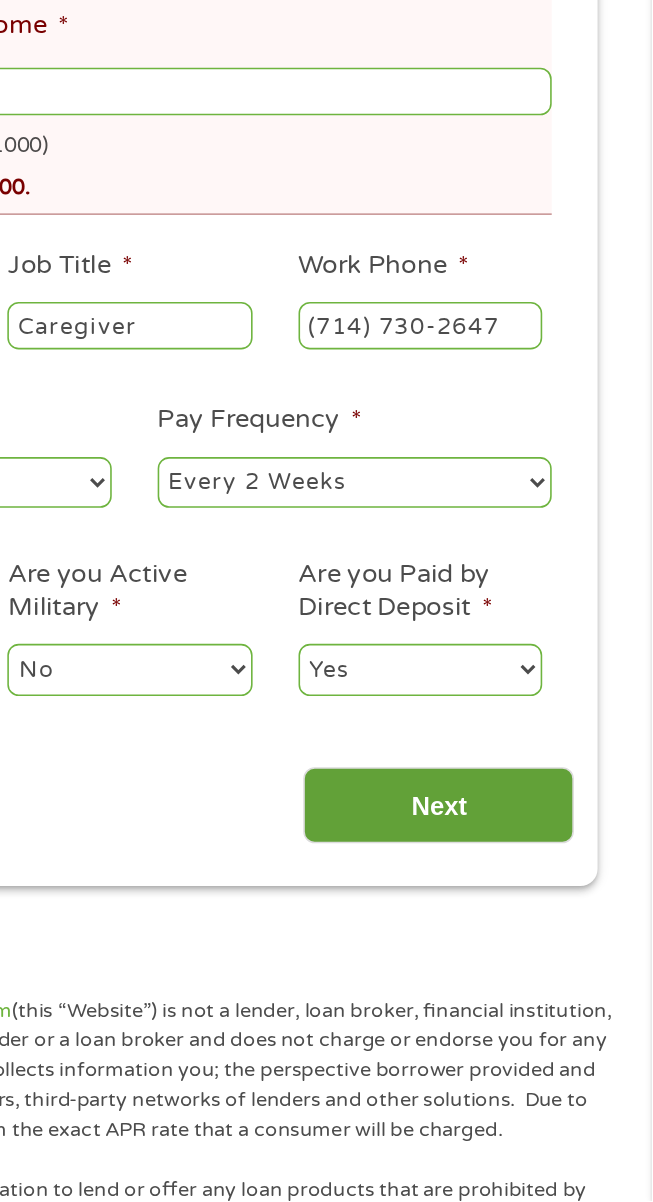 scroll, scrollTop: 7, scrollLeft: 8, axis: both 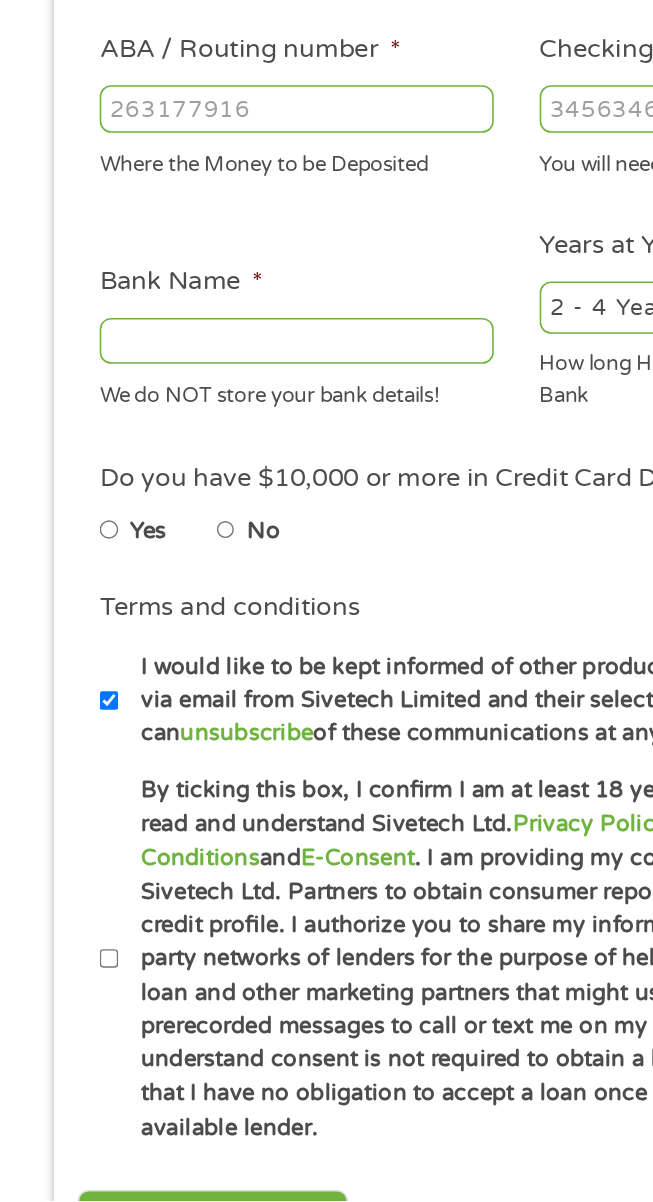 click on "ABA / Routing number *" at bounding box center (187, 512) 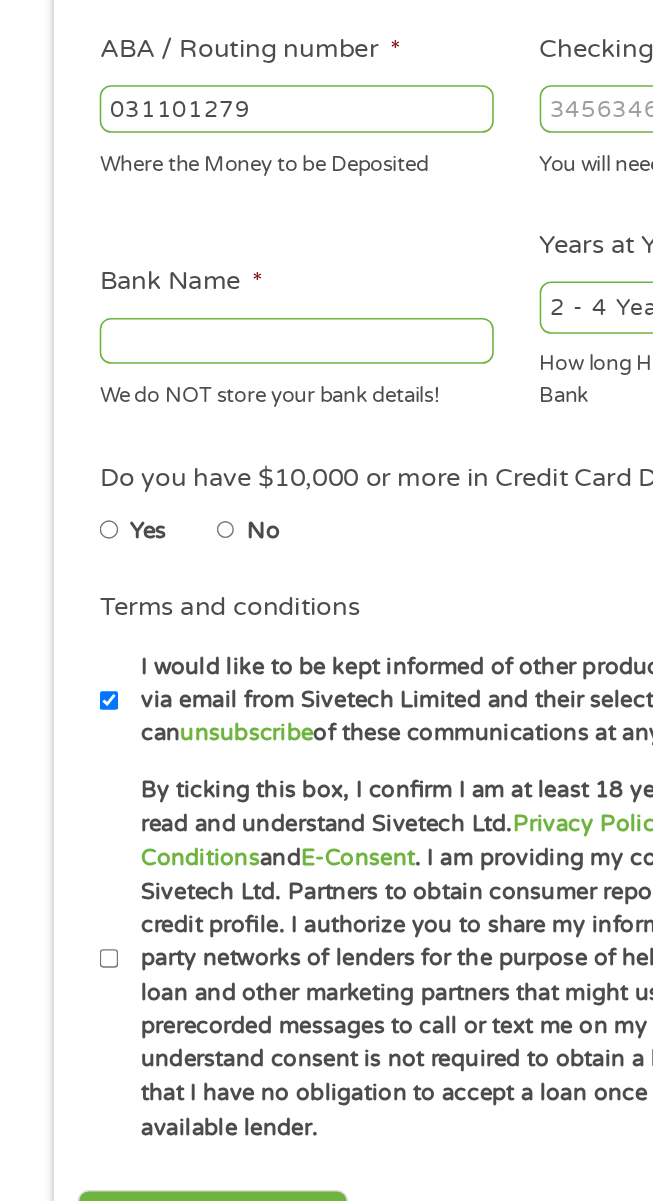 type on "THE BANCORP BANK" 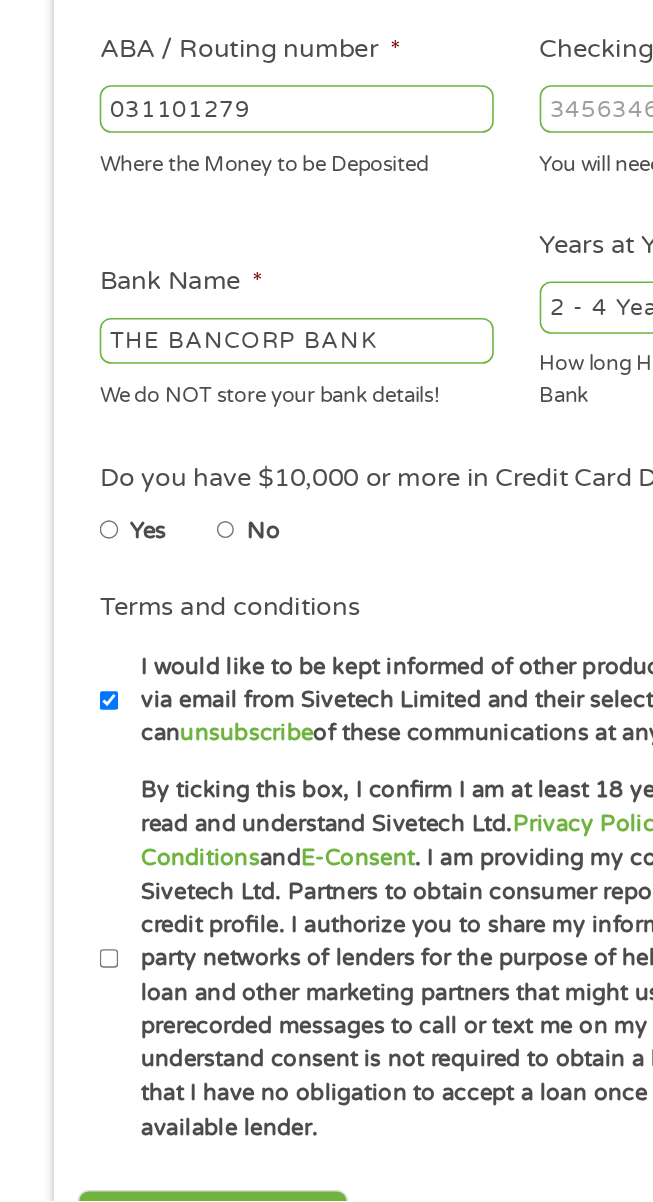 type on "031101279" 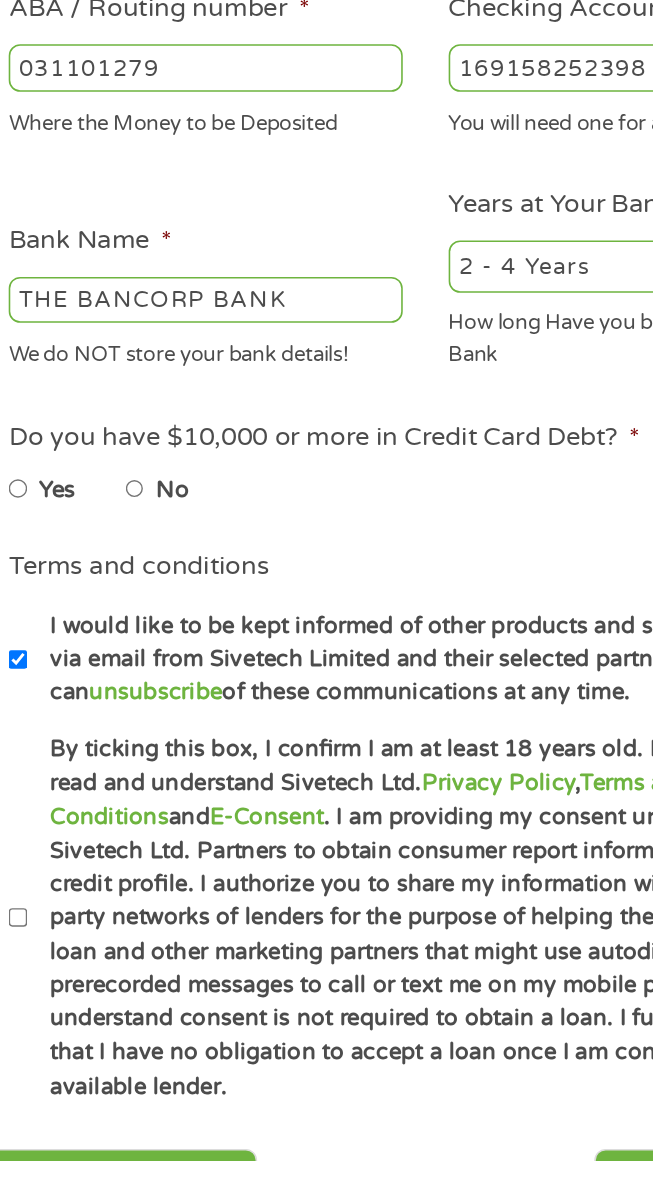 type on "169158252398" 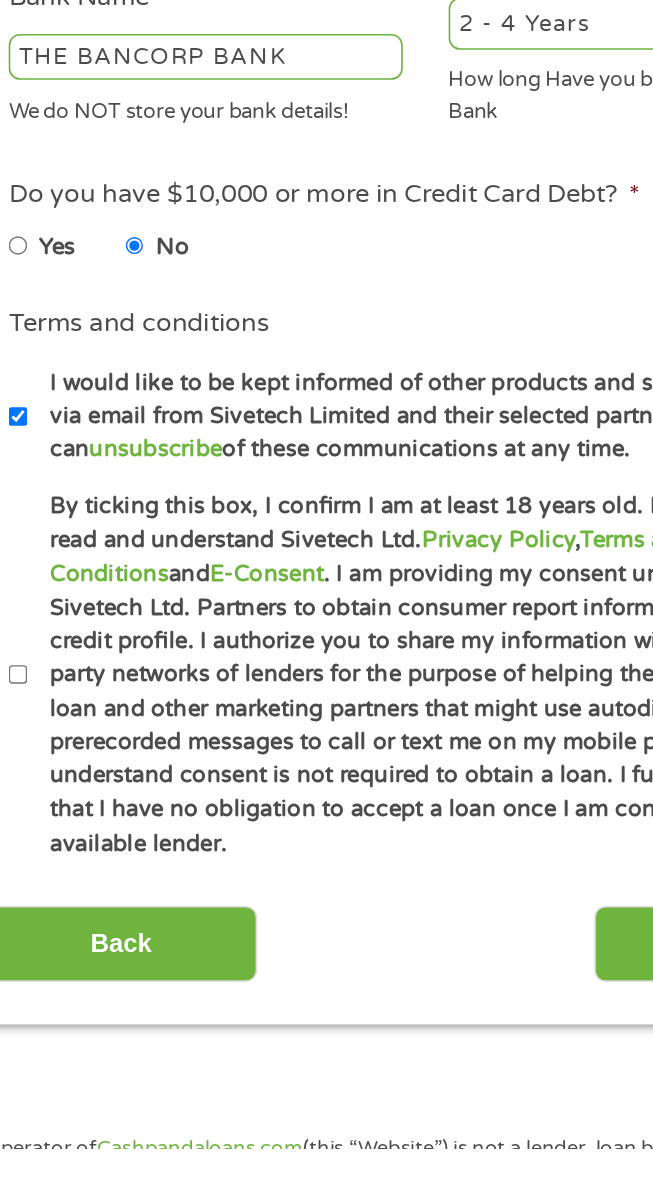 scroll, scrollTop: 161, scrollLeft: 0, axis: vertical 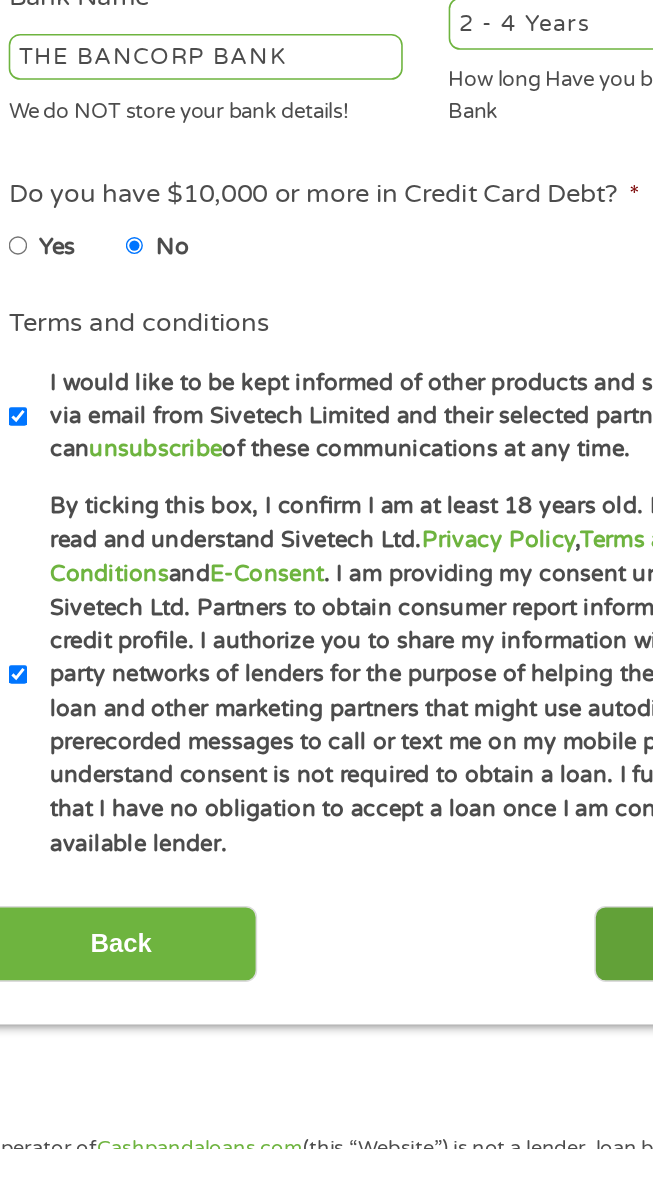 click on "Next" at bounding box center [518, 1073] 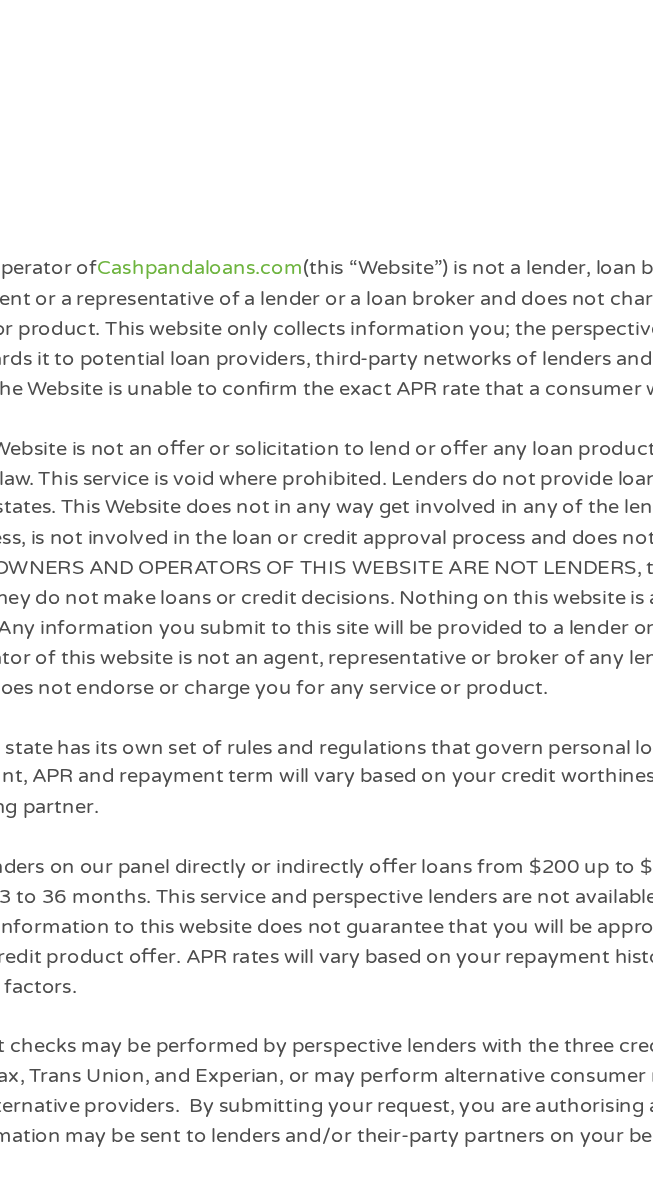 scroll, scrollTop: 7, scrollLeft: 8, axis: both 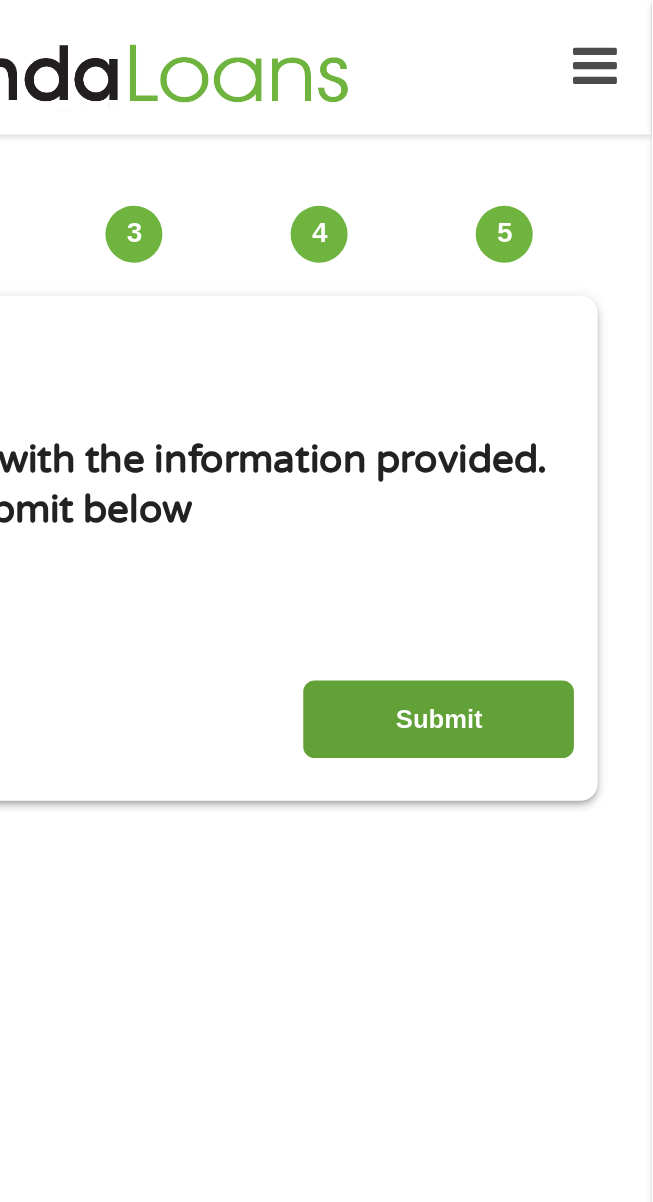 click on "Submit" at bounding box center (518, 454) 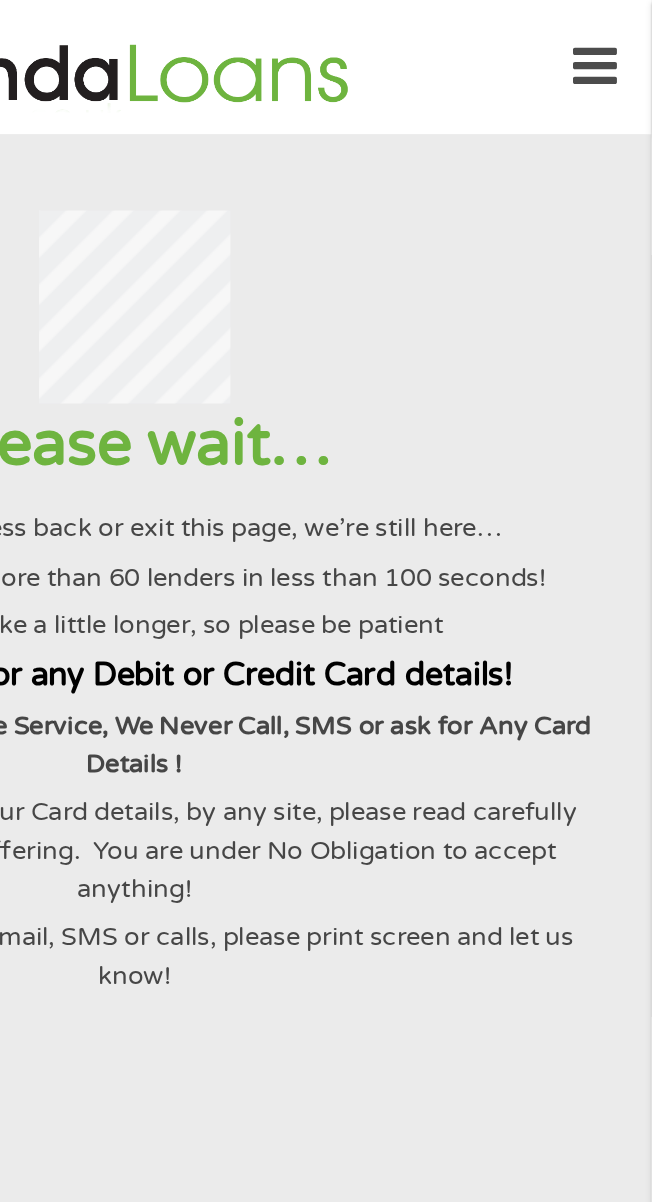 scroll, scrollTop: 0, scrollLeft: 0, axis: both 